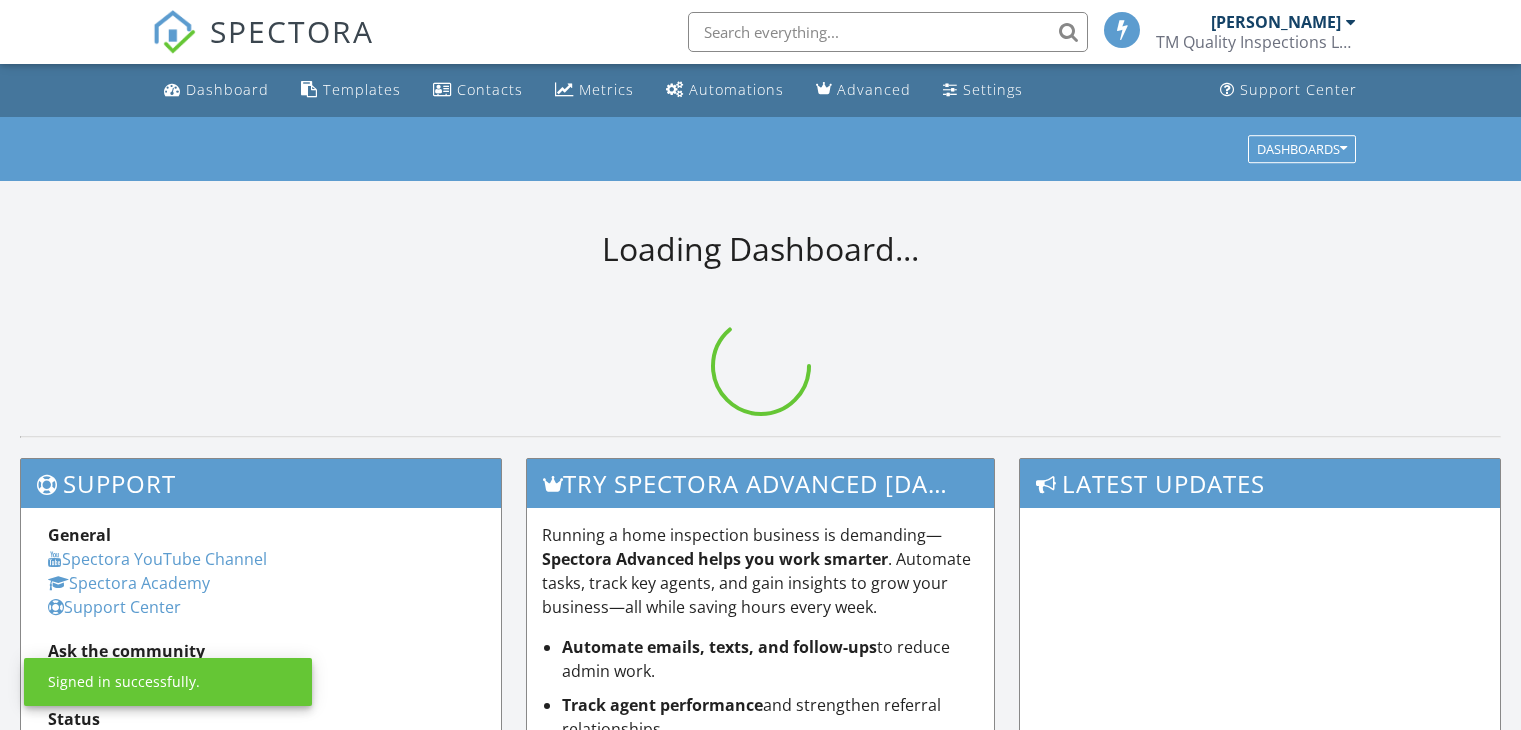 scroll, scrollTop: 0, scrollLeft: 0, axis: both 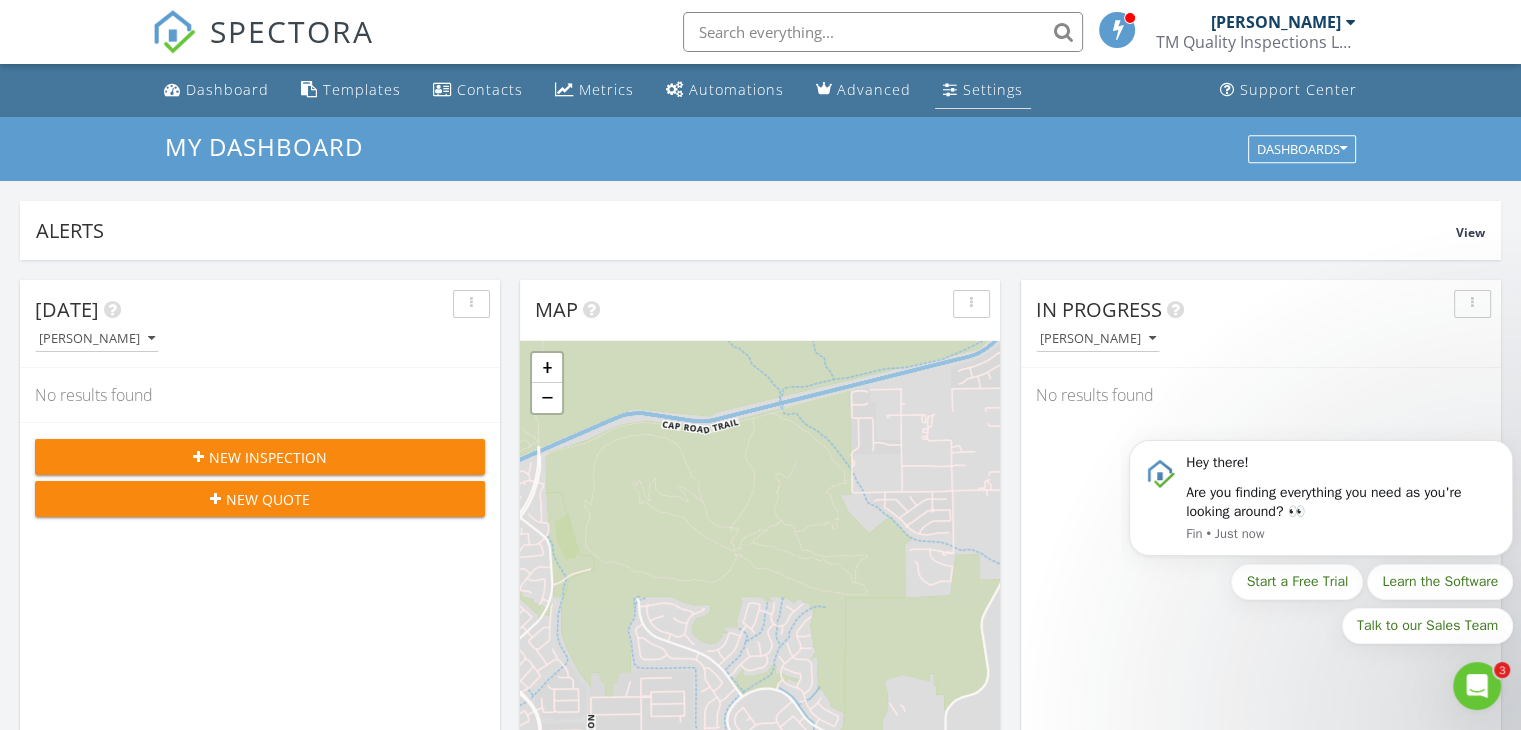 click on "Settings" at bounding box center (993, 89) 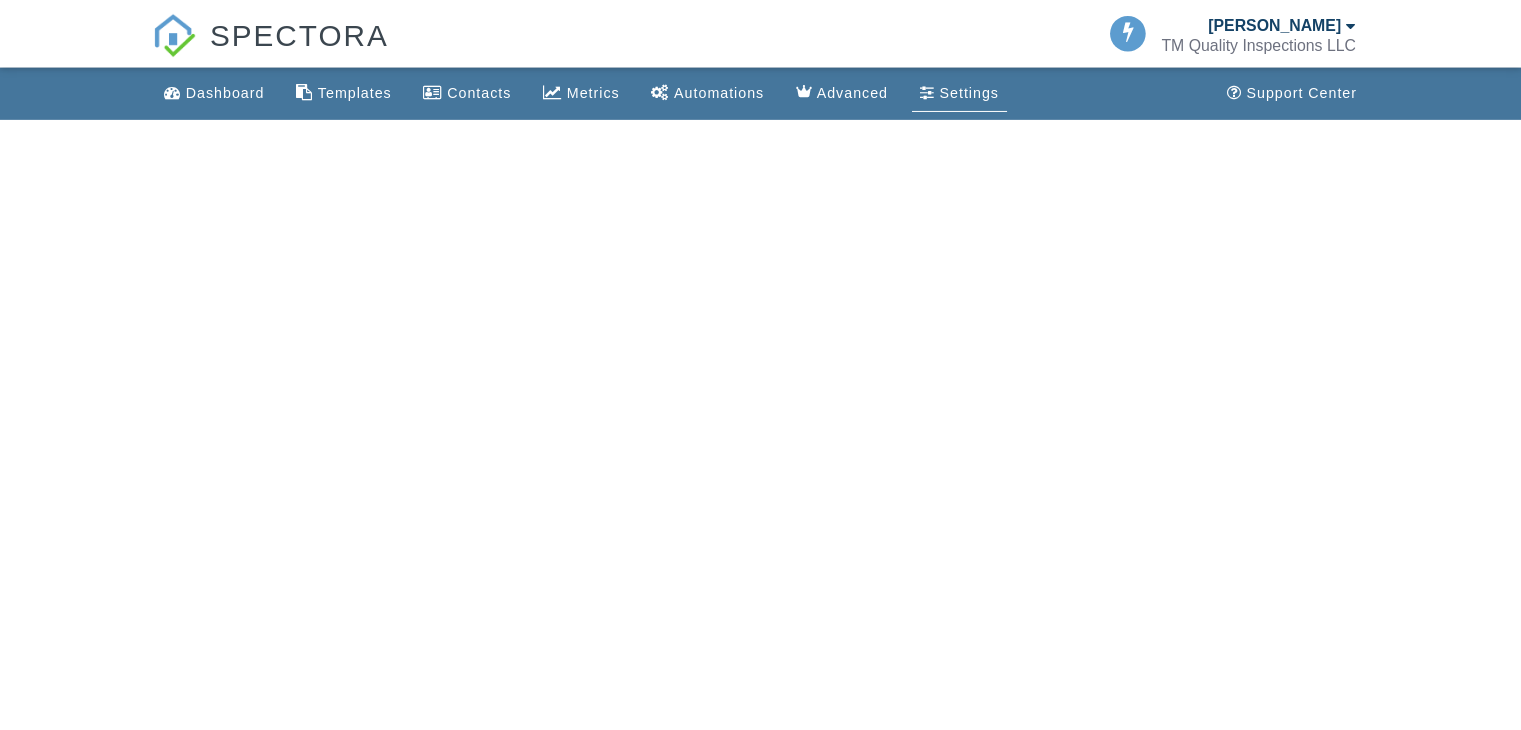 scroll, scrollTop: 0, scrollLeft: 0, axis: both 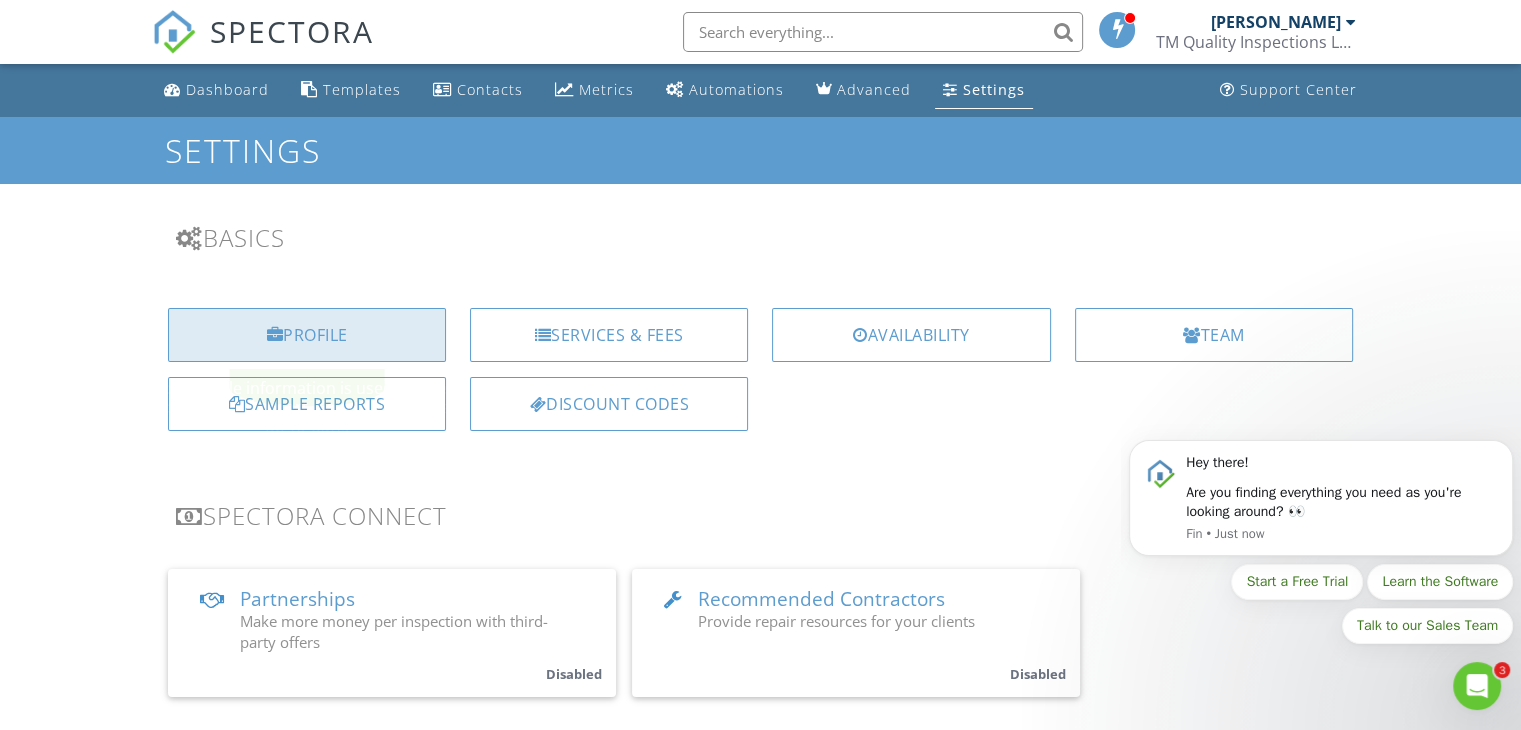 click on "Profile" at bounding box center [307, 335] 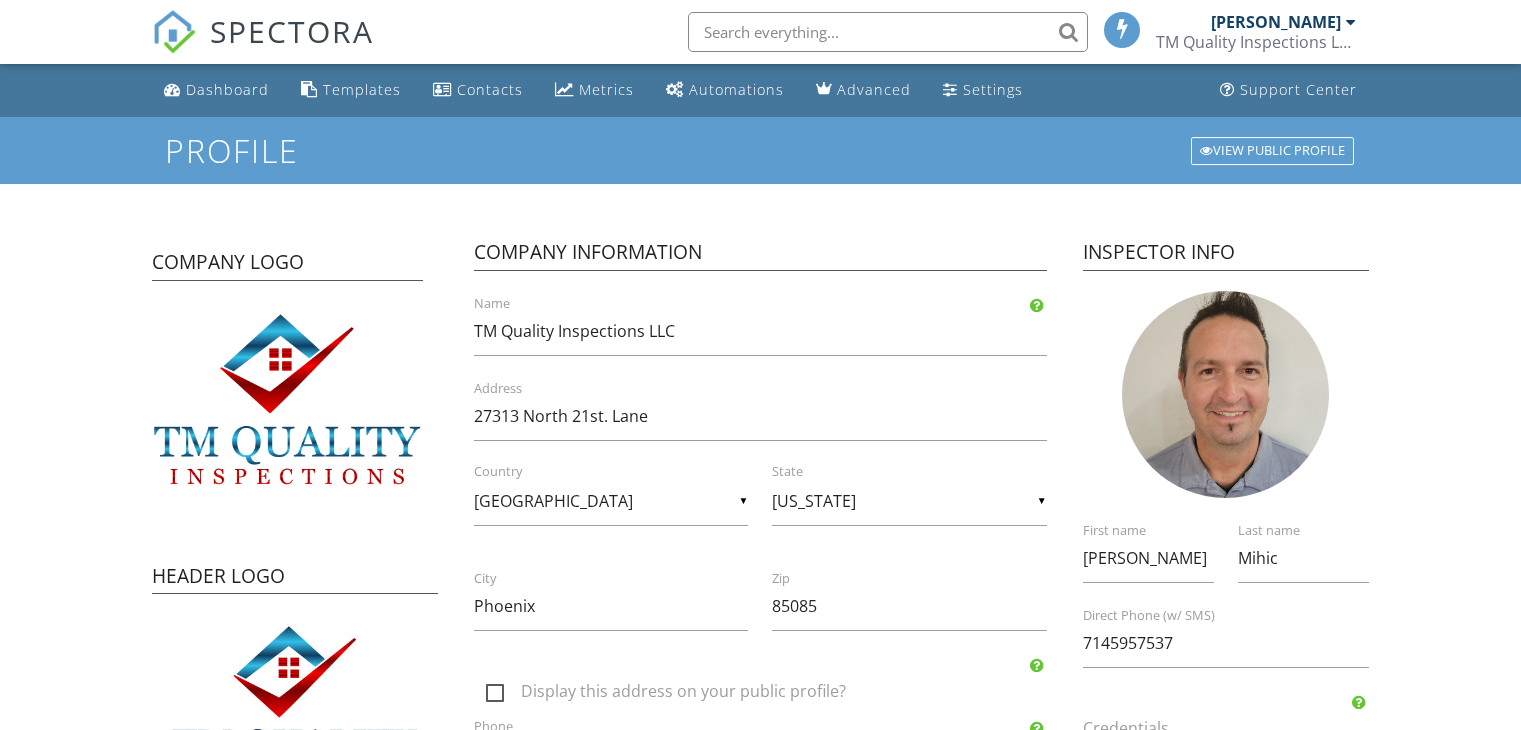 scroll, scrollTop: 0, scrollLeft: 0, axis: both 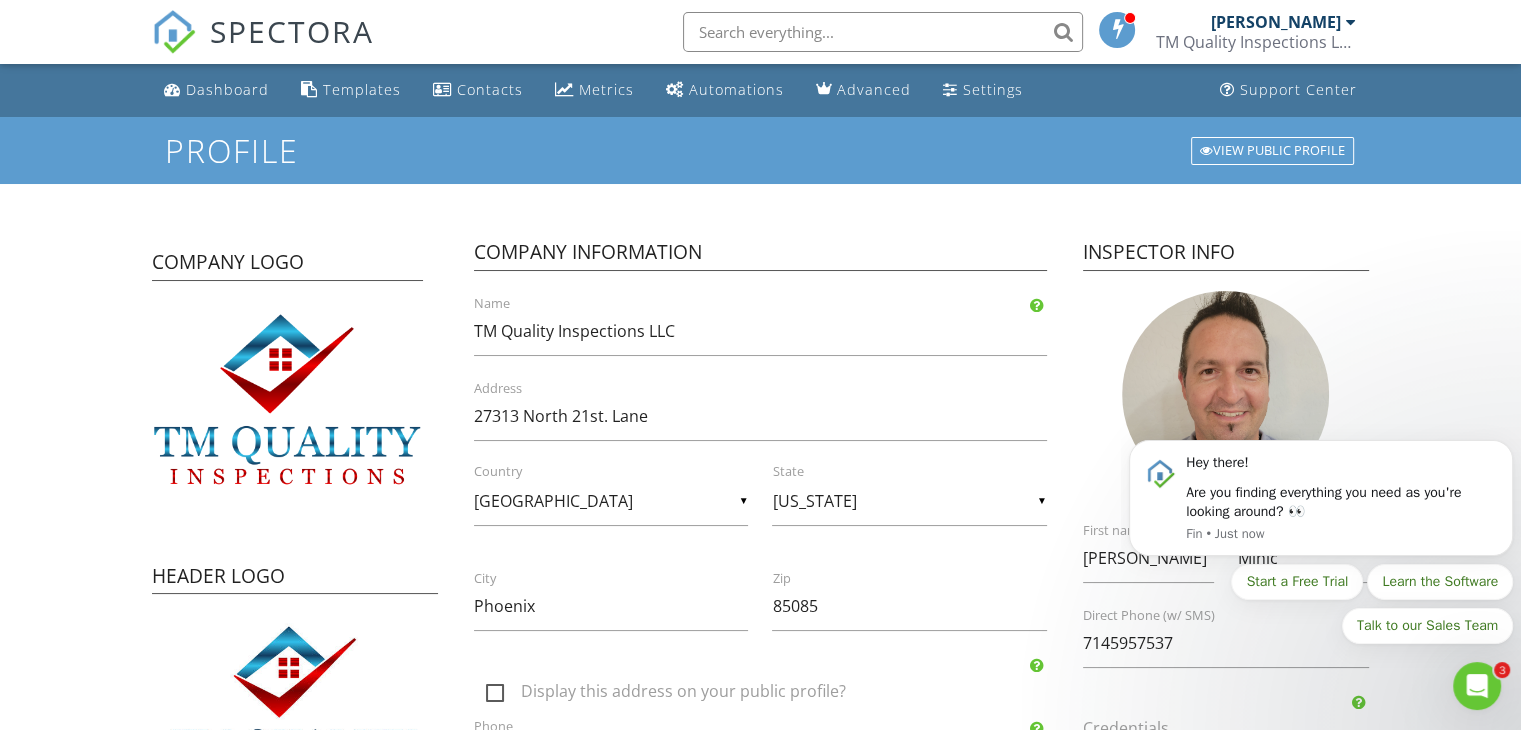 click on "Hey there!   Are you finding everything you need as you're looking around? 👀  Fin • Just now Start a Free Trial Learn the Software Talk to our Sales Team" at bounding box center (1321, 504) 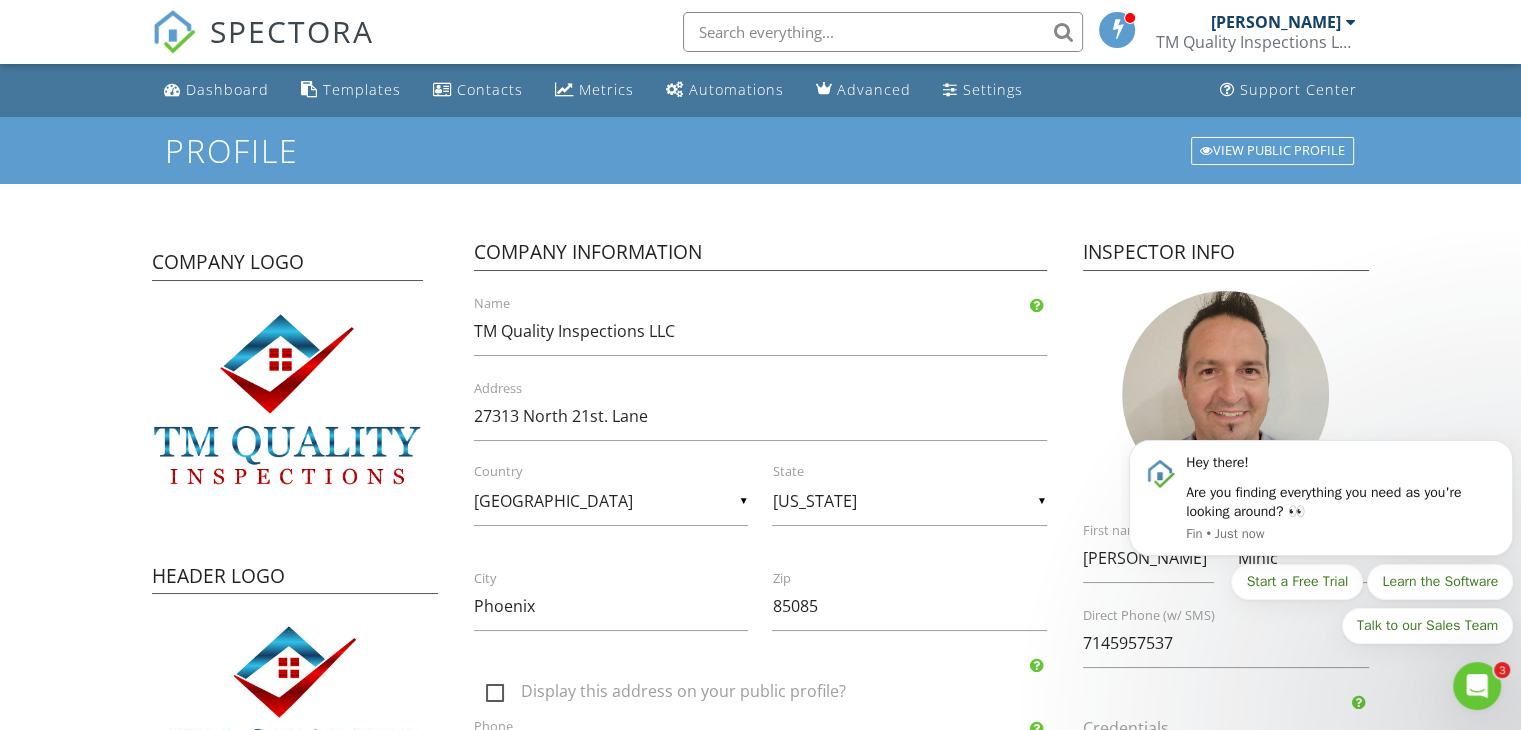 click on "Hey there!   Are you finding everything you need as you're looking around? 👀  Fin • Just now Start a Free Trial Learn the Software Talk to our Sales Team" at bounding box center (1321, 504) 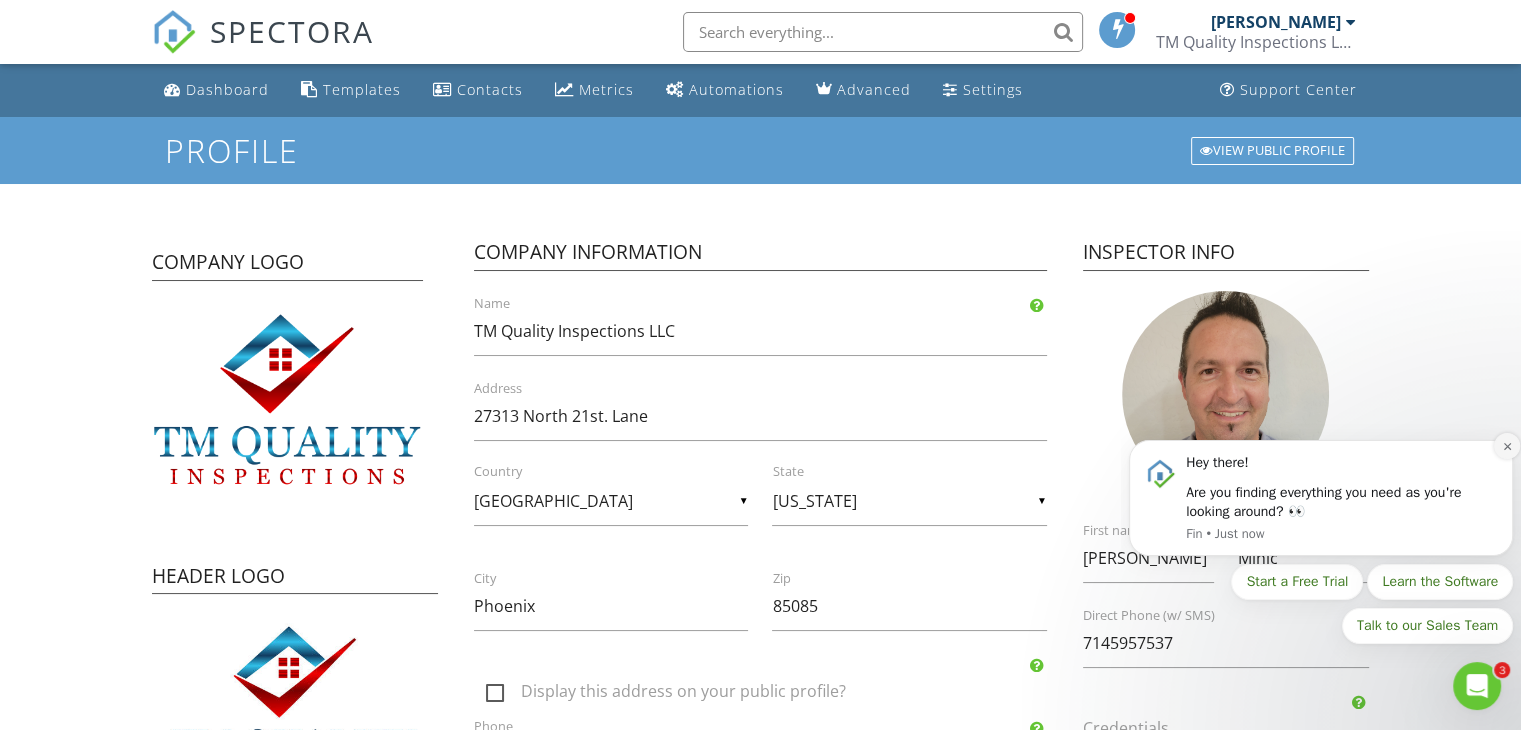 click 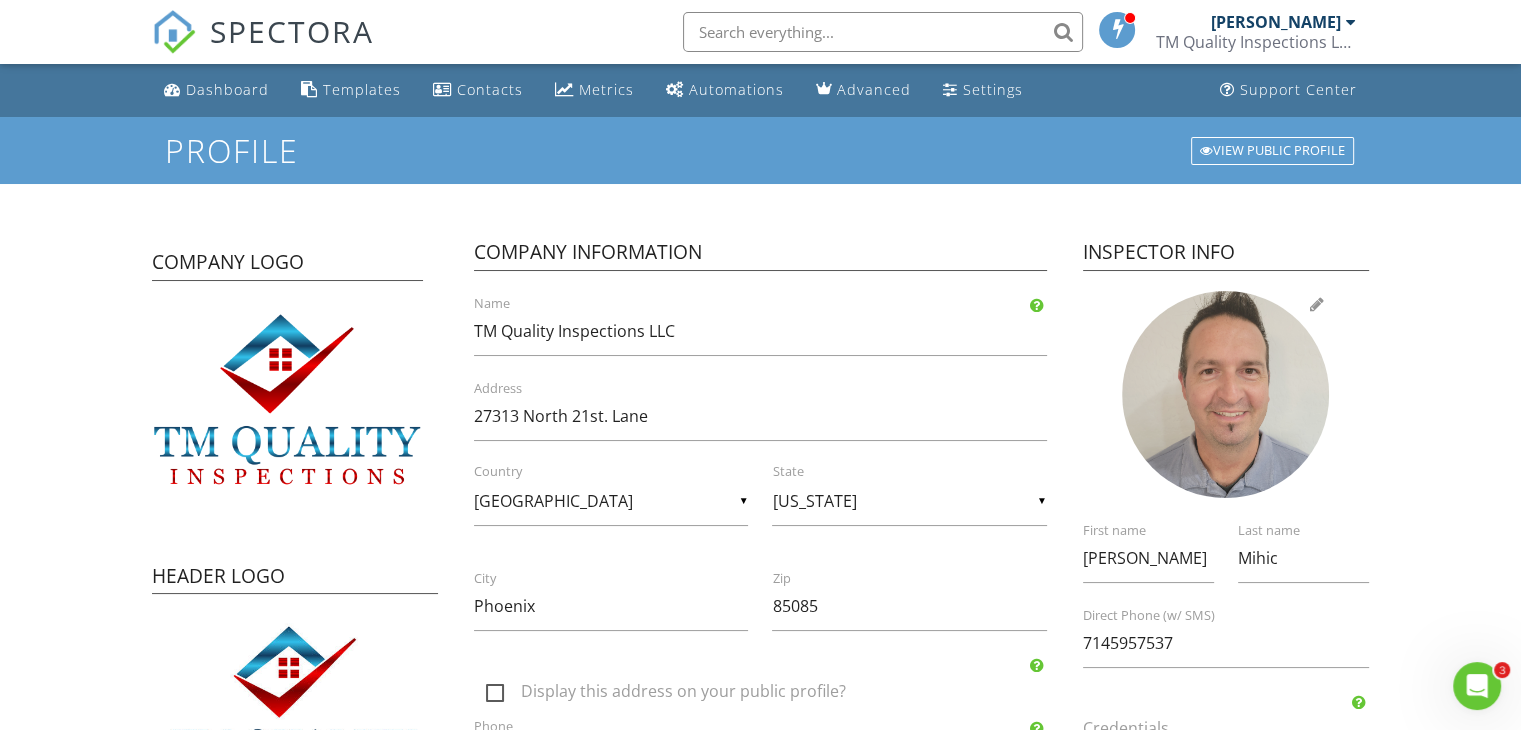 click at bounding box center [1225, 394] 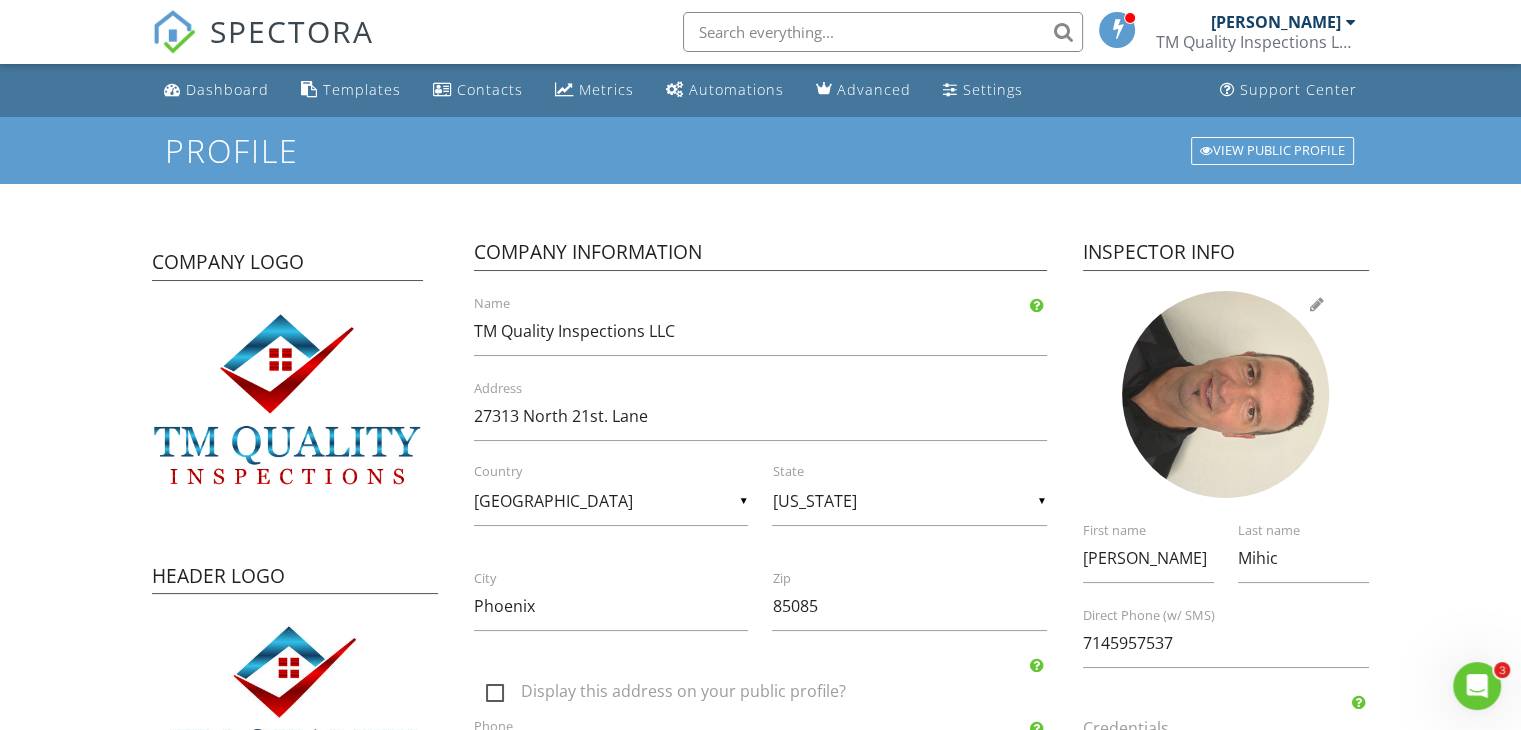 click at bounding box center (1225, 394) 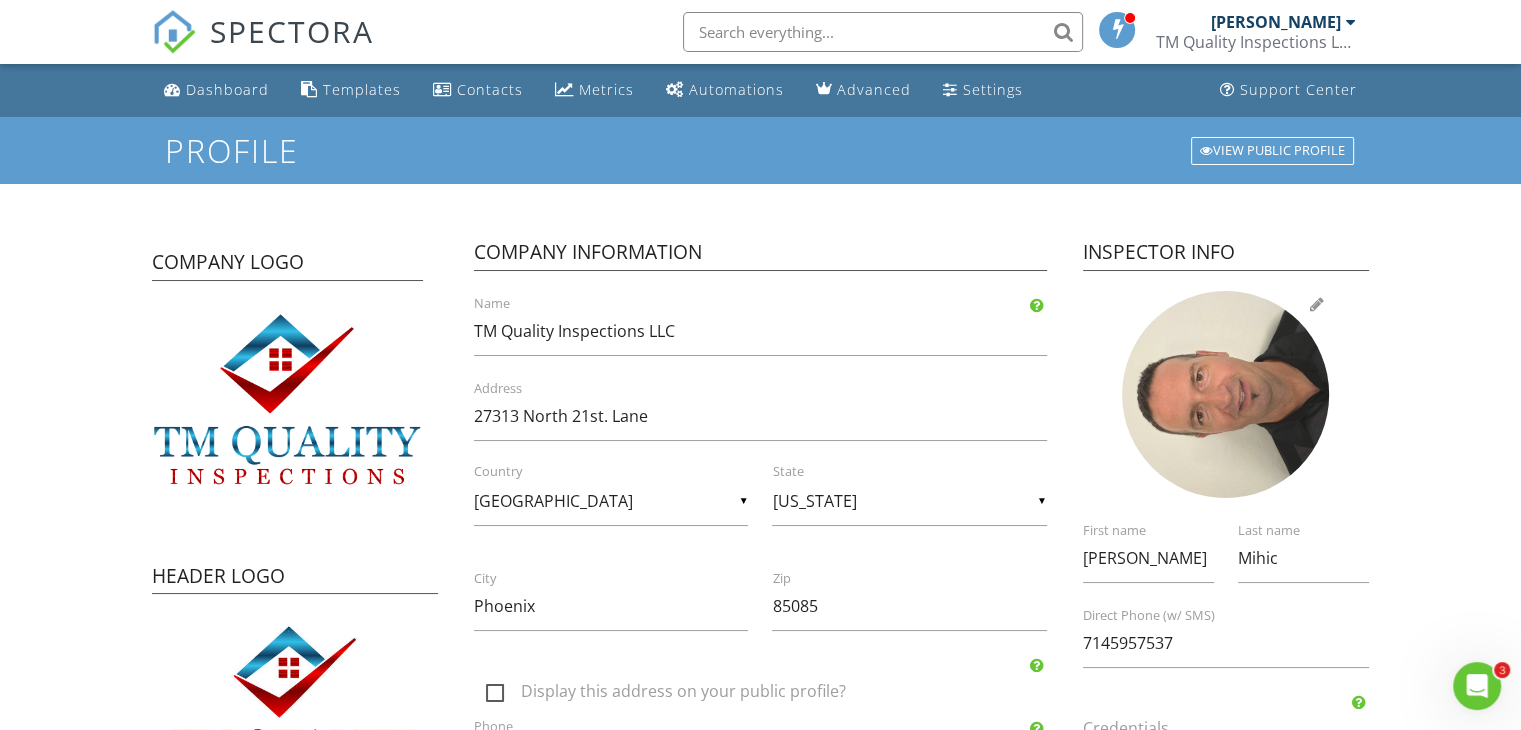 click at bounding box center [1225, 394] 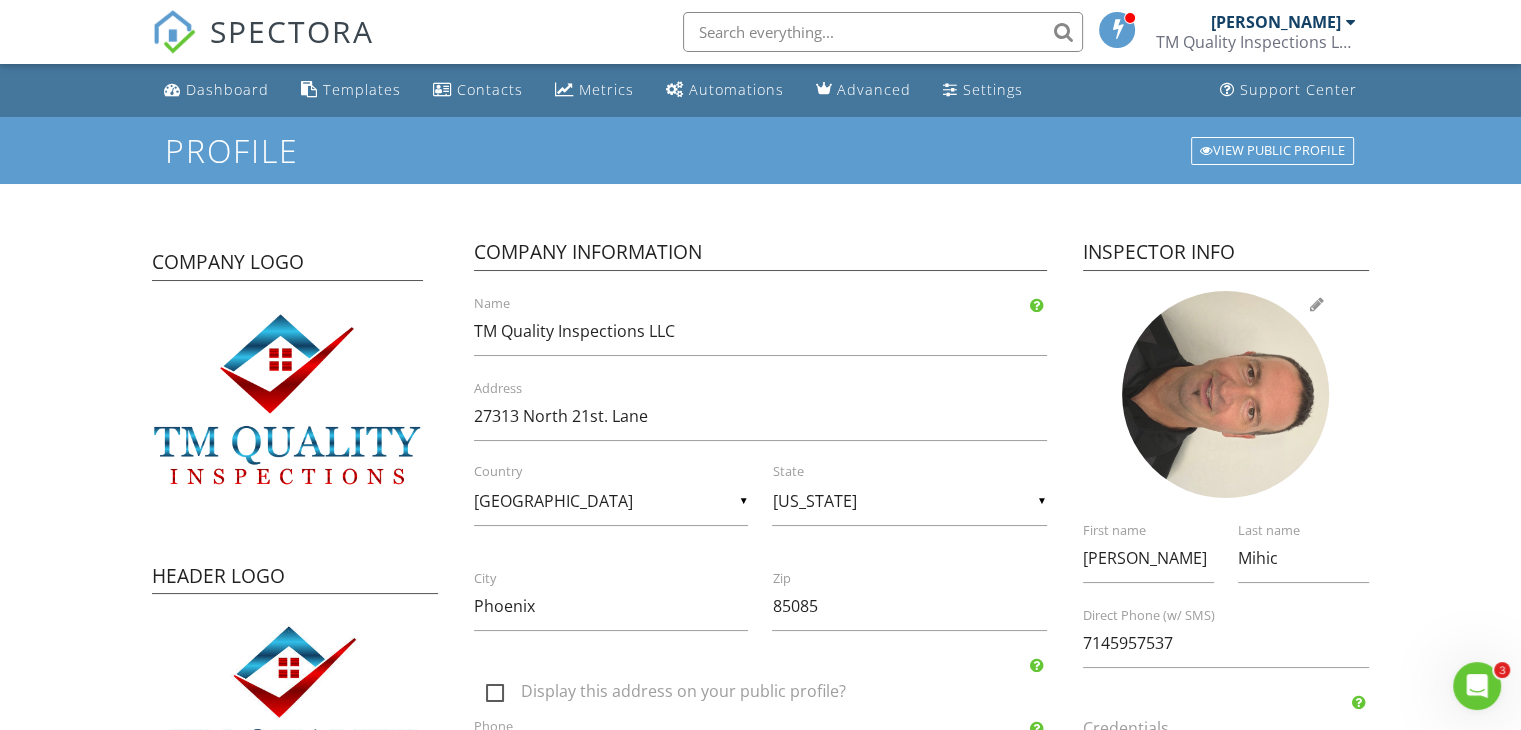 click at bounding box center (1225, 394) 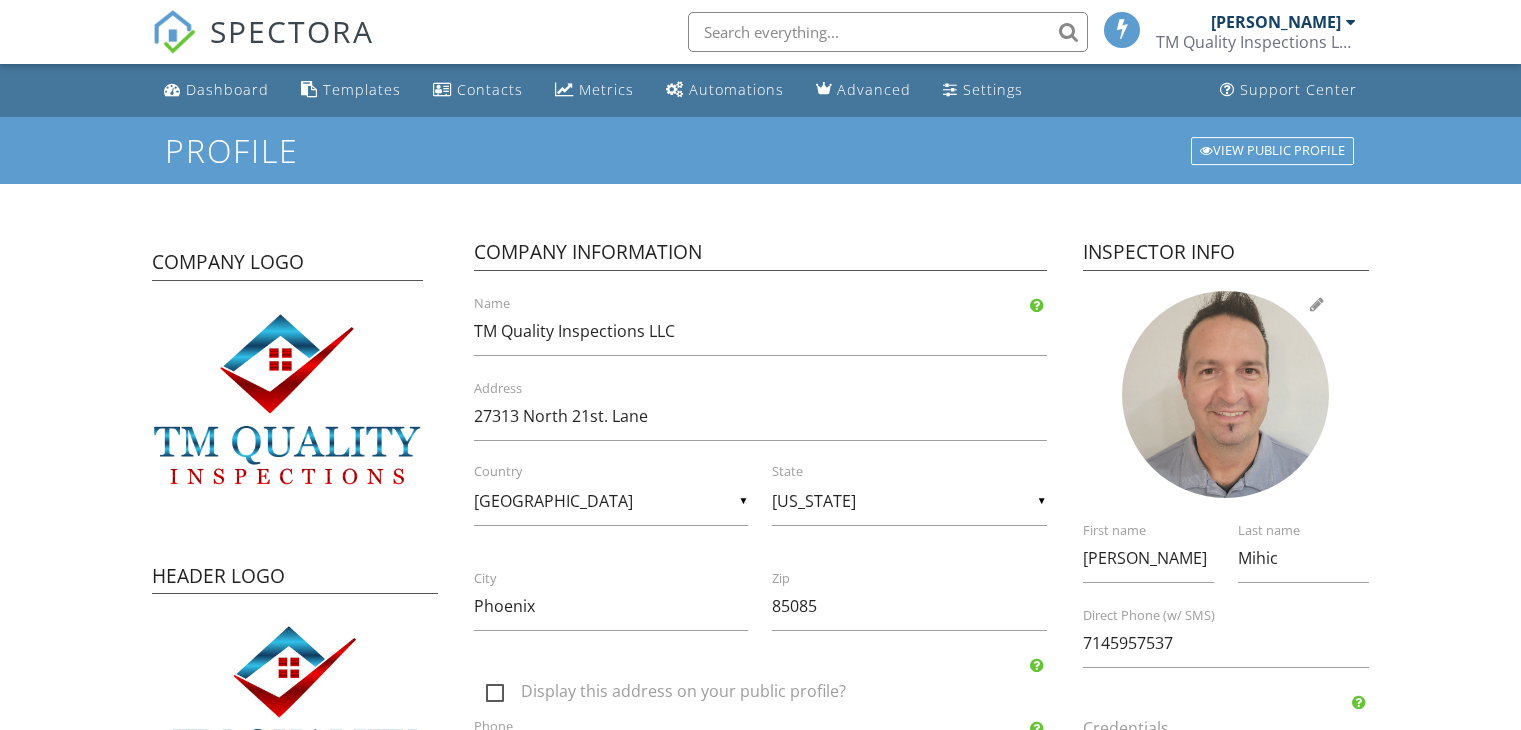 scroll, scrollTop: 0, scrollLeft: 0, axis: both 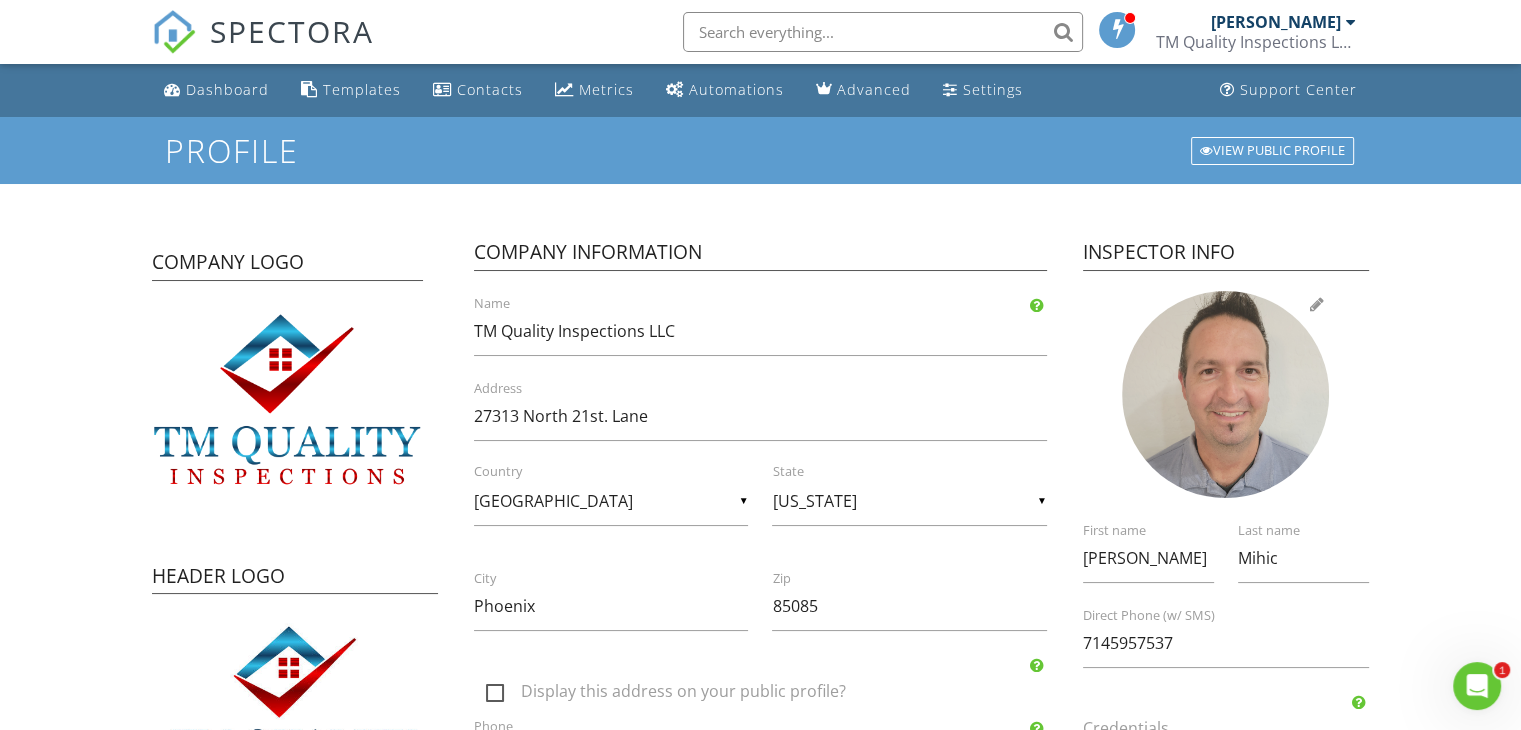 click at bounding box center (1225, 394) 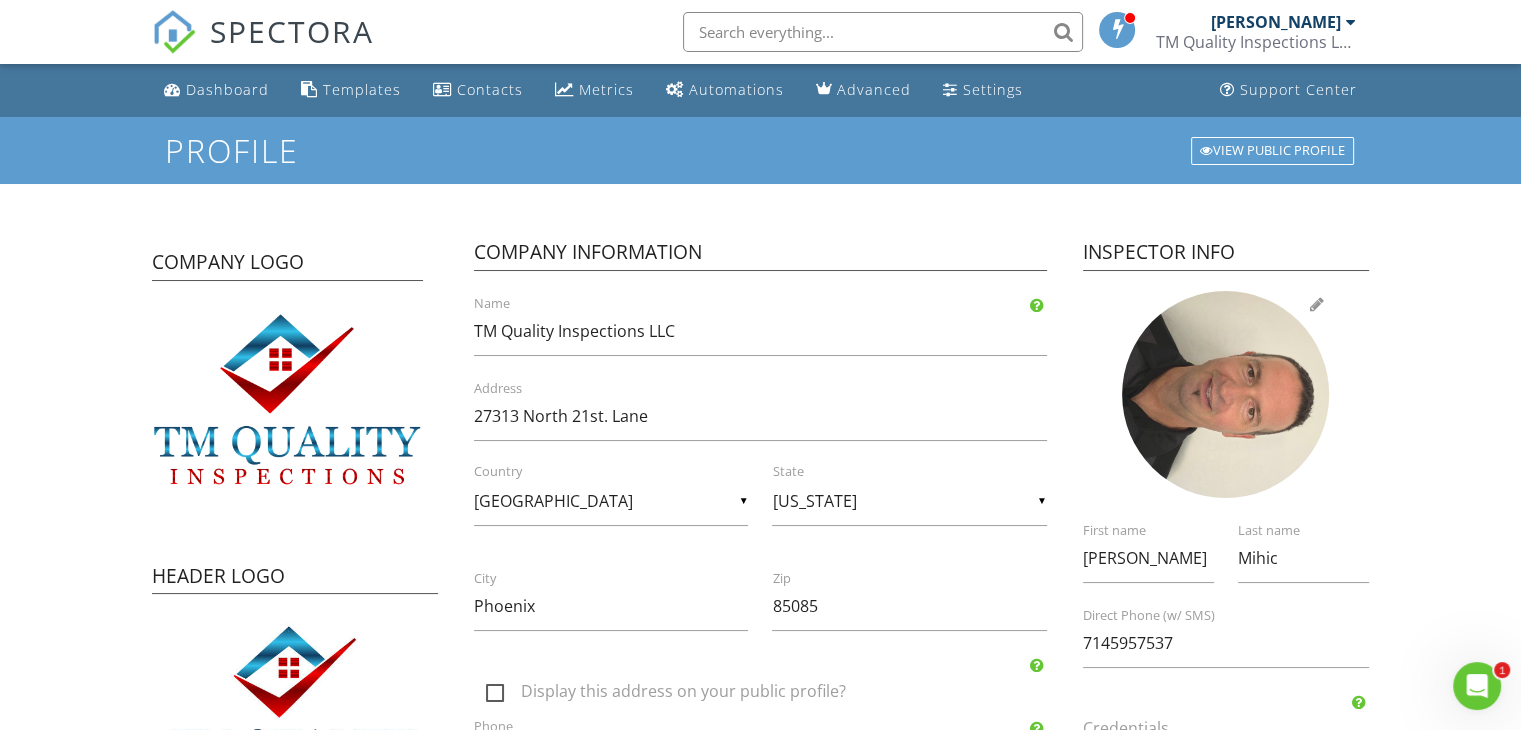 click at bounding box center (1225, 394) 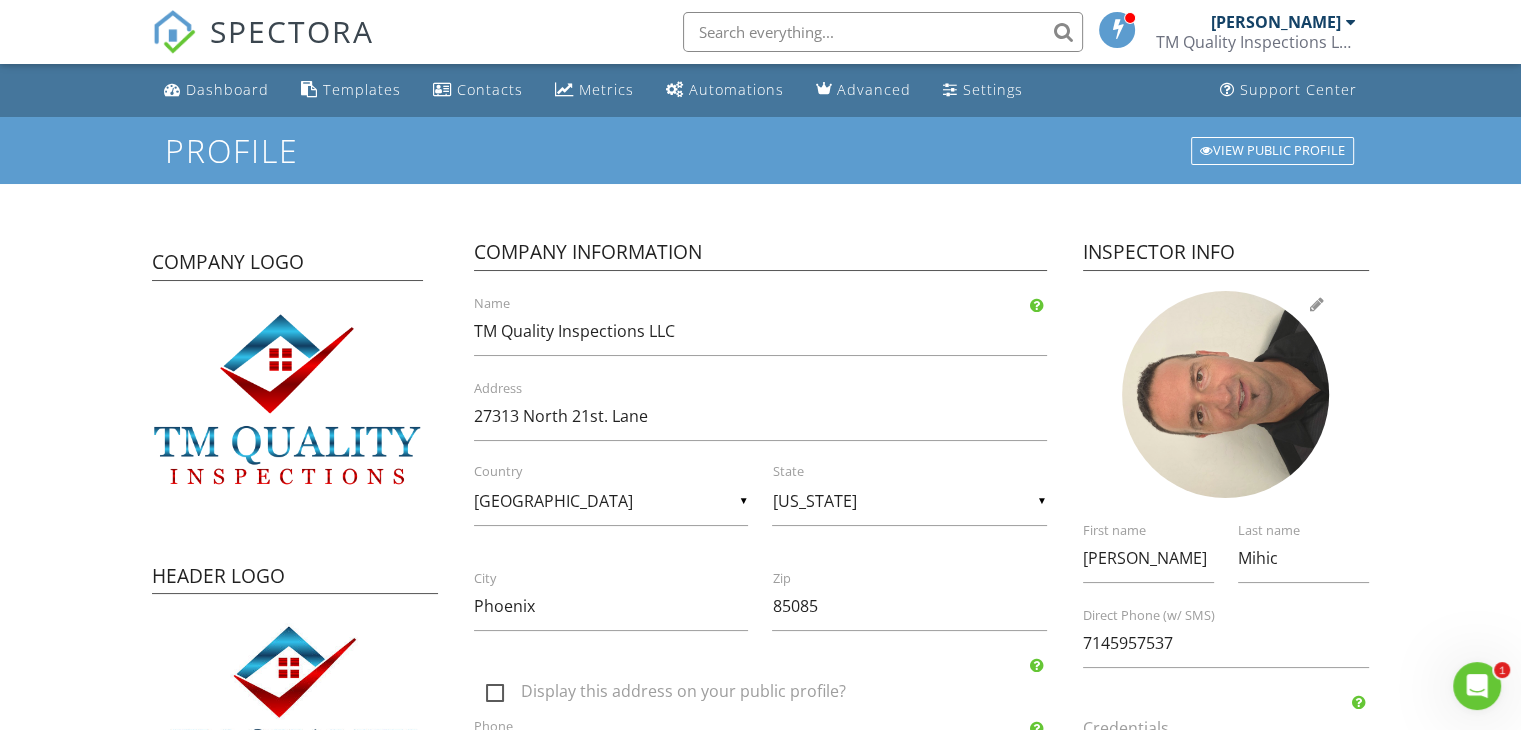 click at bounding box center [1225, 394] 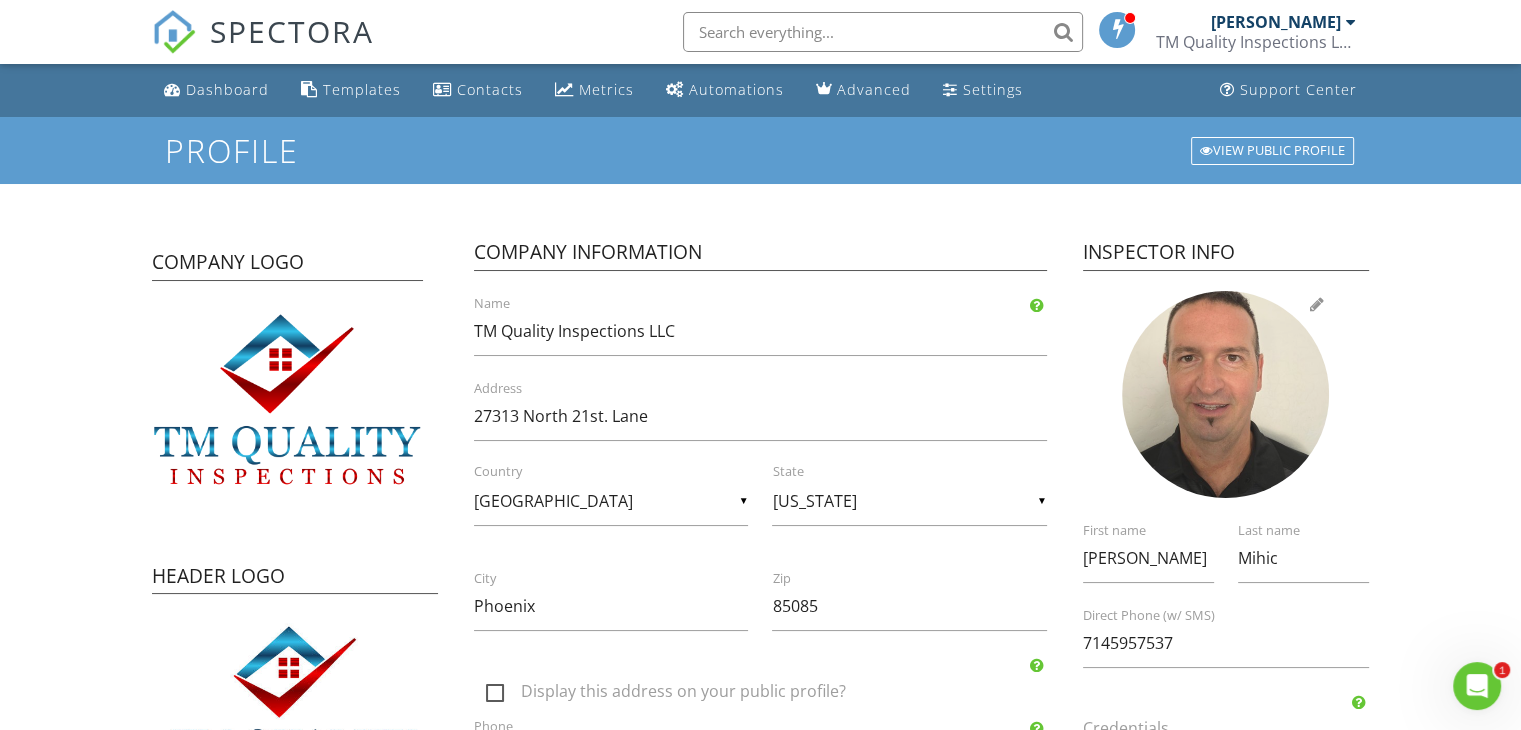 click at bounding box center [1225, 394] 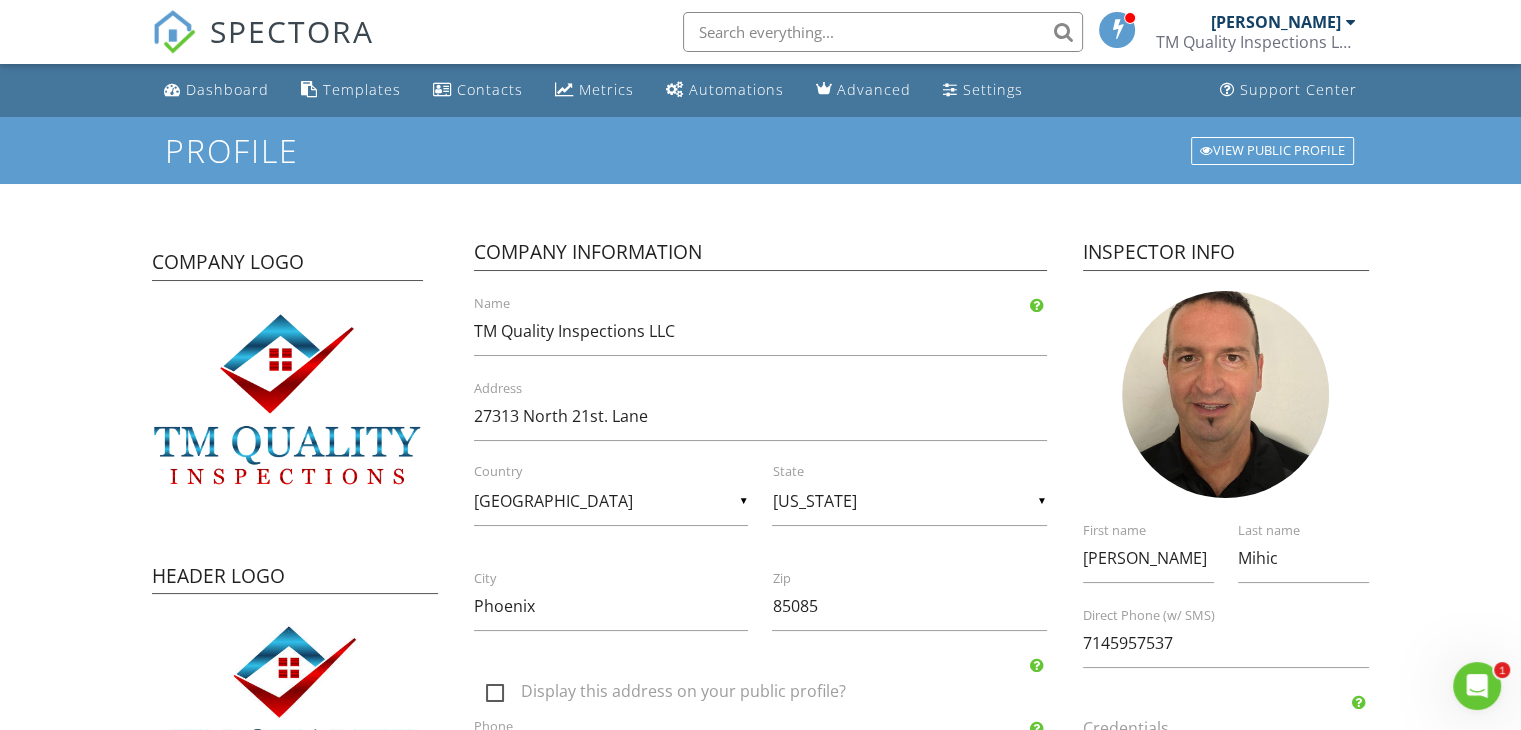 click at bounding box center [1226, 394] 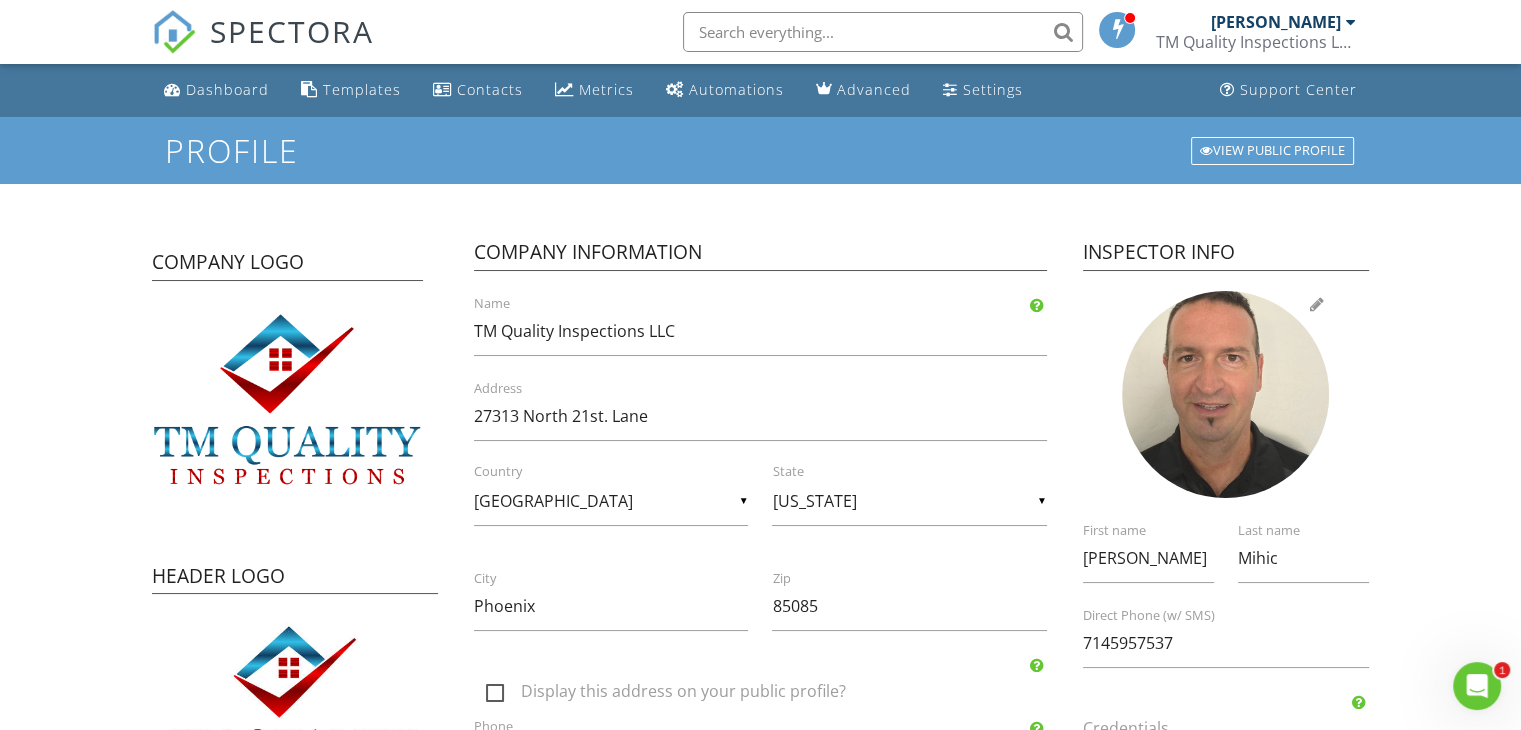 click at bounding box center [1225, 394] 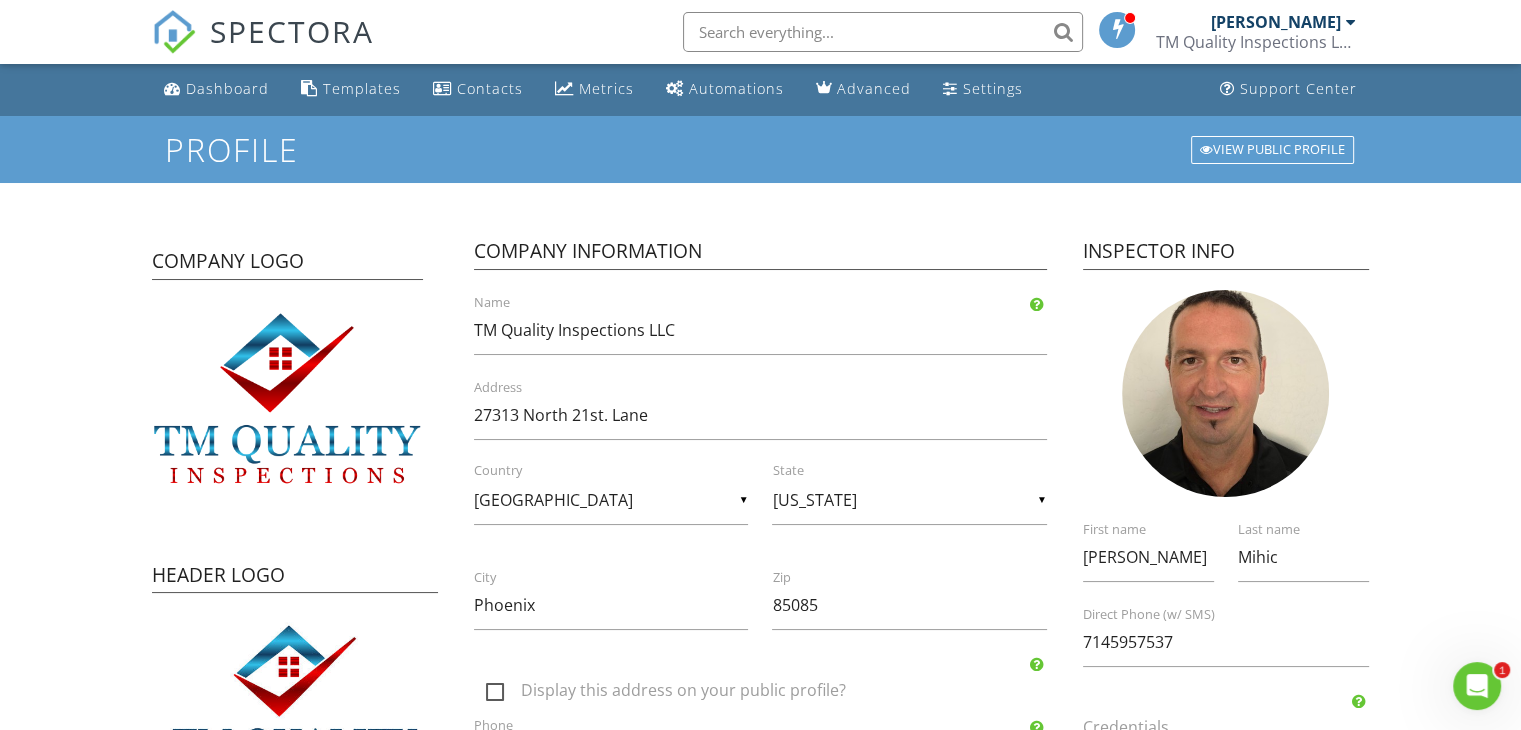 scroll, scrollTop: 0, scrollLeft: 0, axis: both 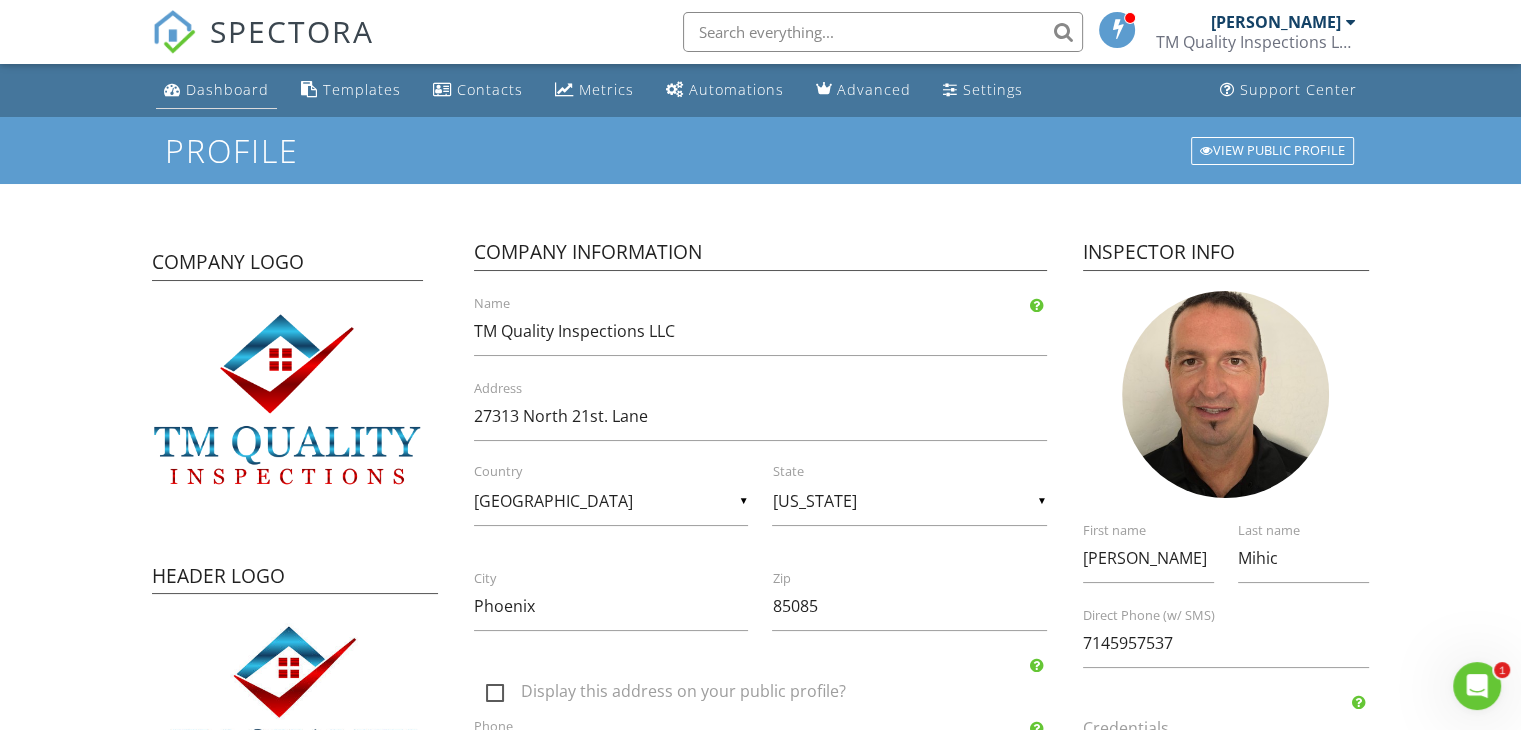 click on "Dashboard" at bounding box center [227, 89] 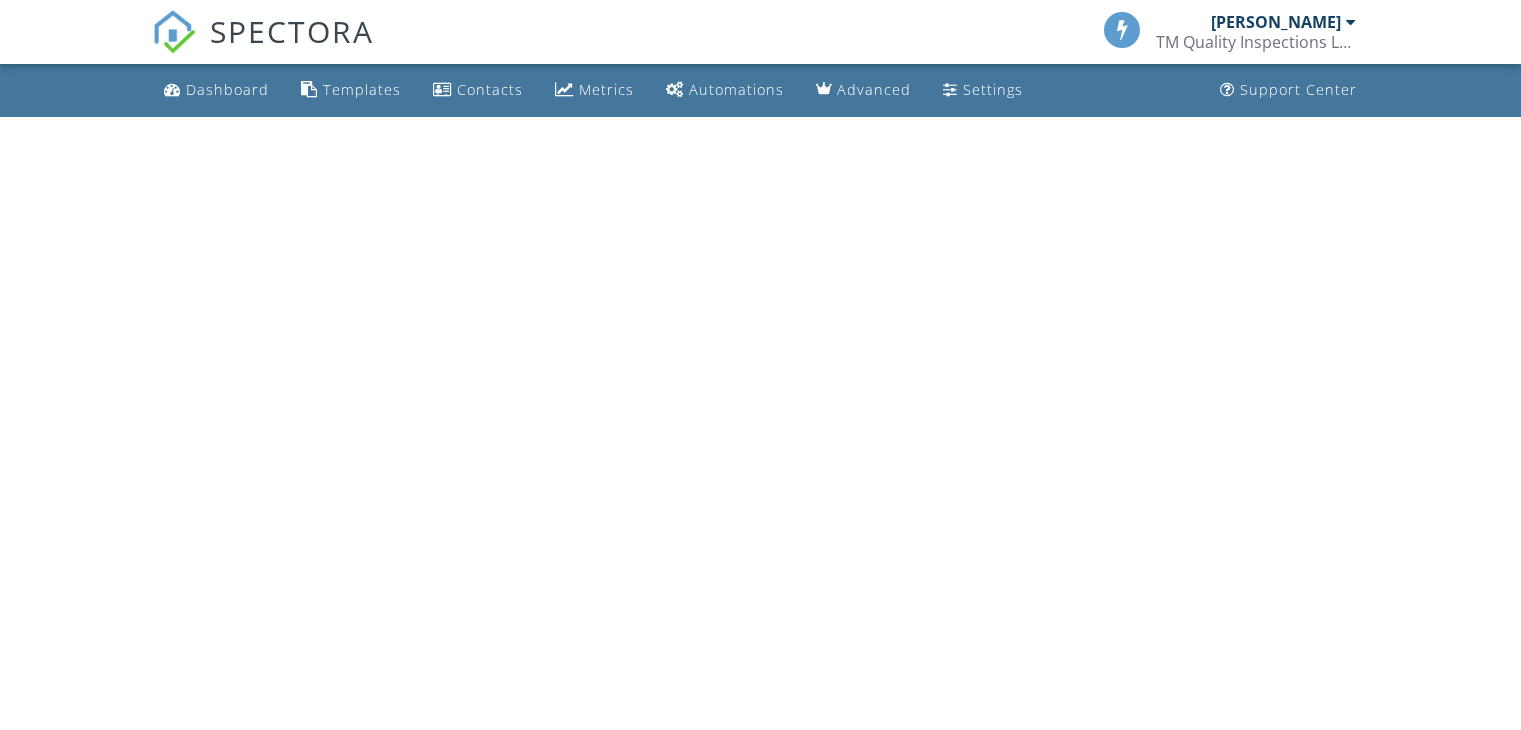 scroll, scrollTop: 0, scrollLeft: 0, axis: both 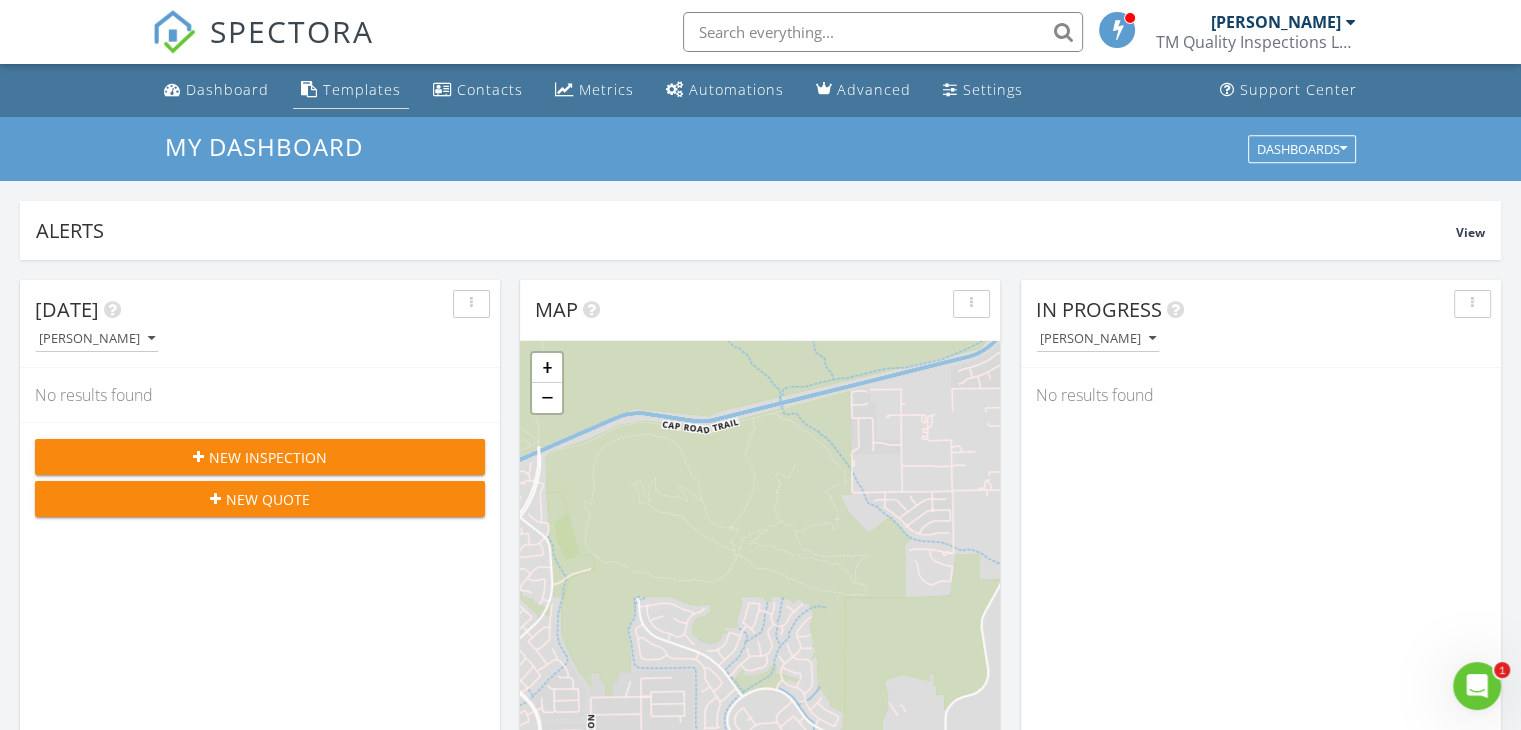 click on "Templates" at bounding box center [362, 89] 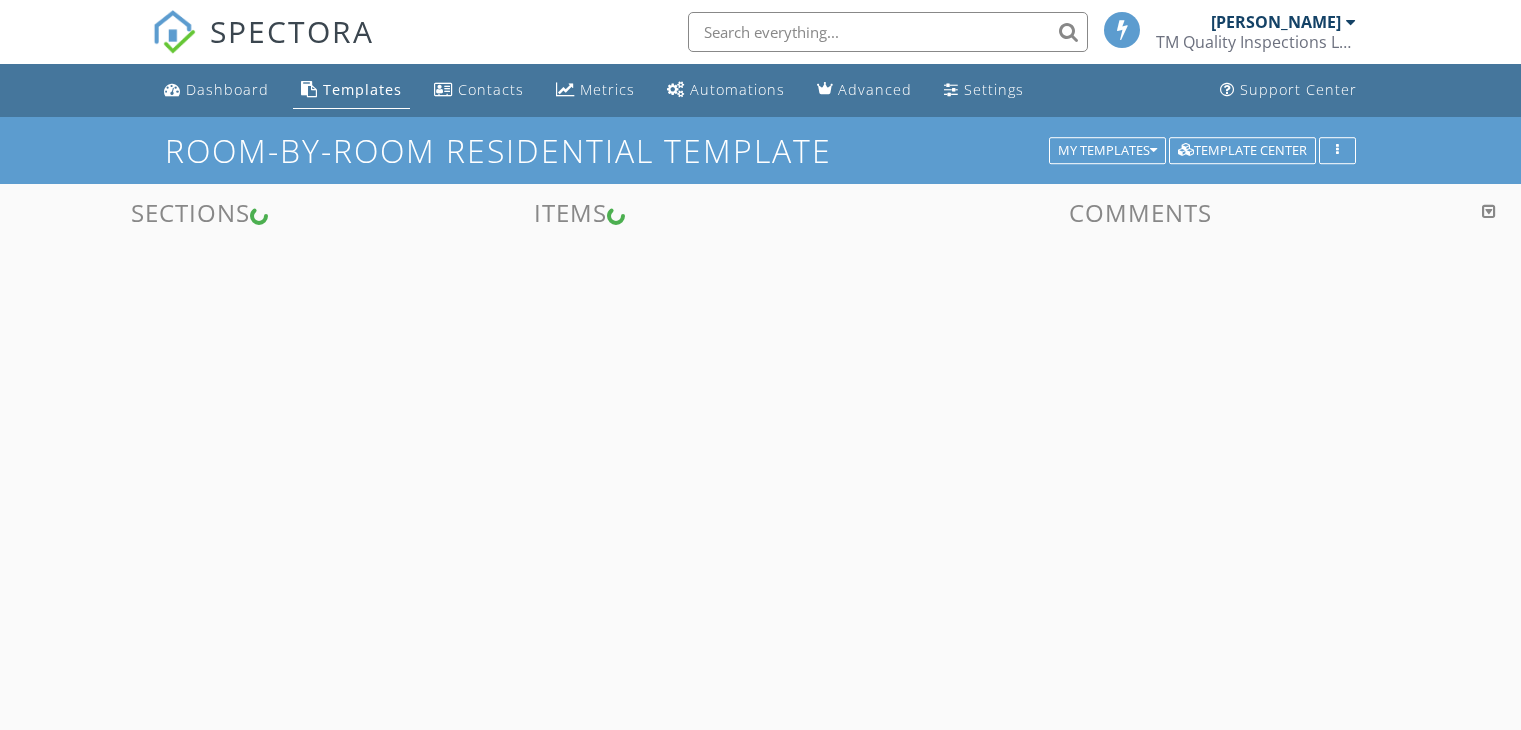 scroll, scrollTop: 0, scrollLeft: 0, axis: both 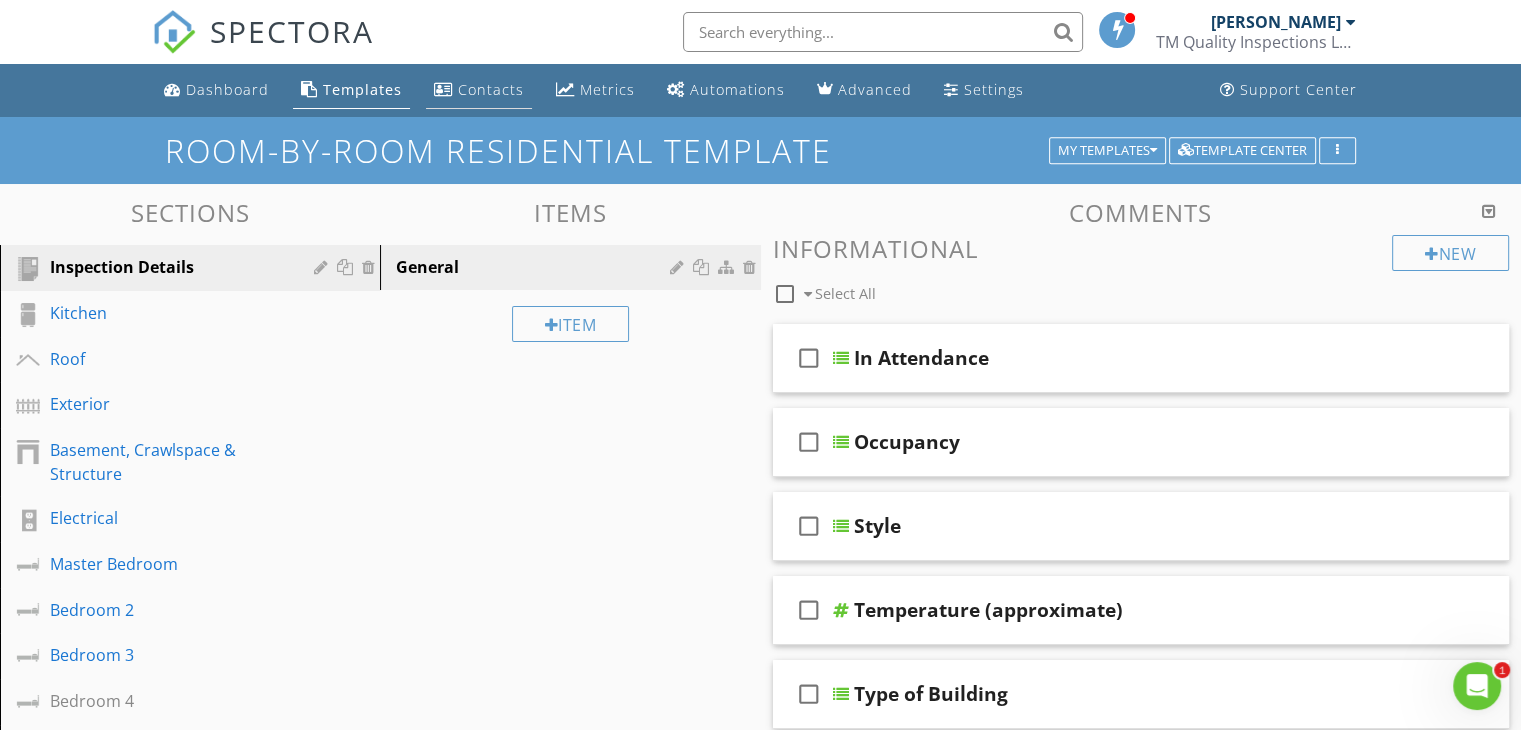 click on "Contacts" at bounding box center (491, 89) 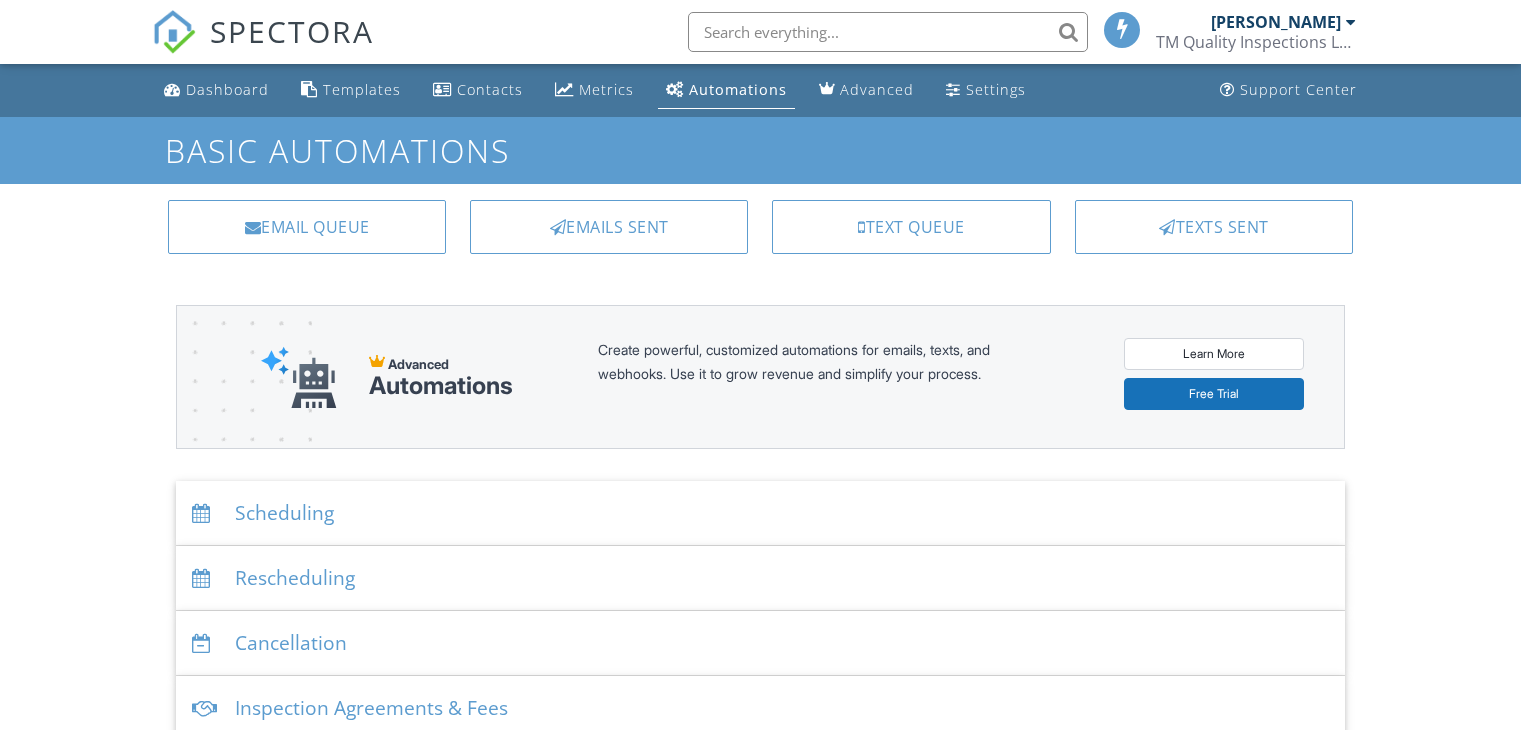 scroll, scrollTop: 0, scrollLeft: 0, axis: both 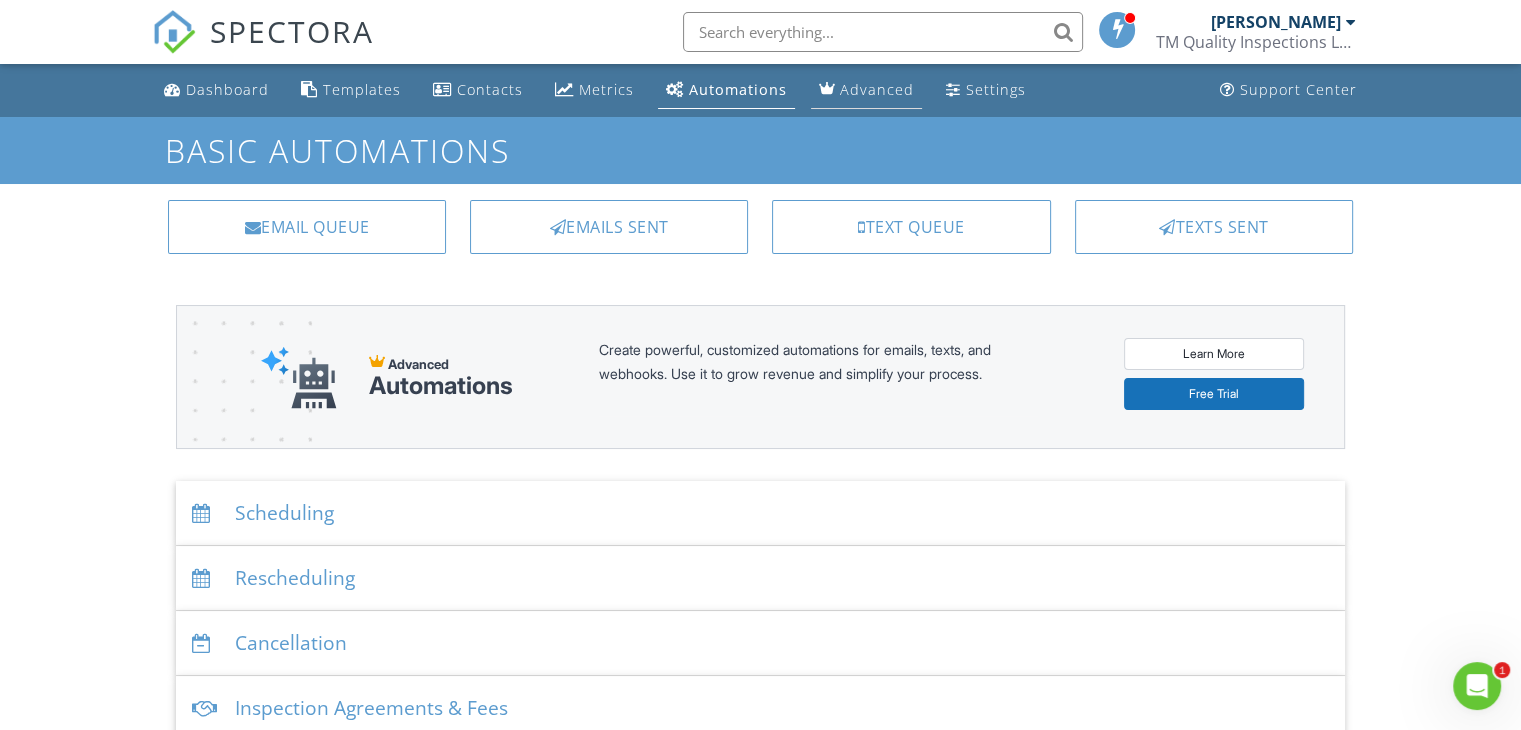 click on "Advanced" at bounding box center [877, 89] 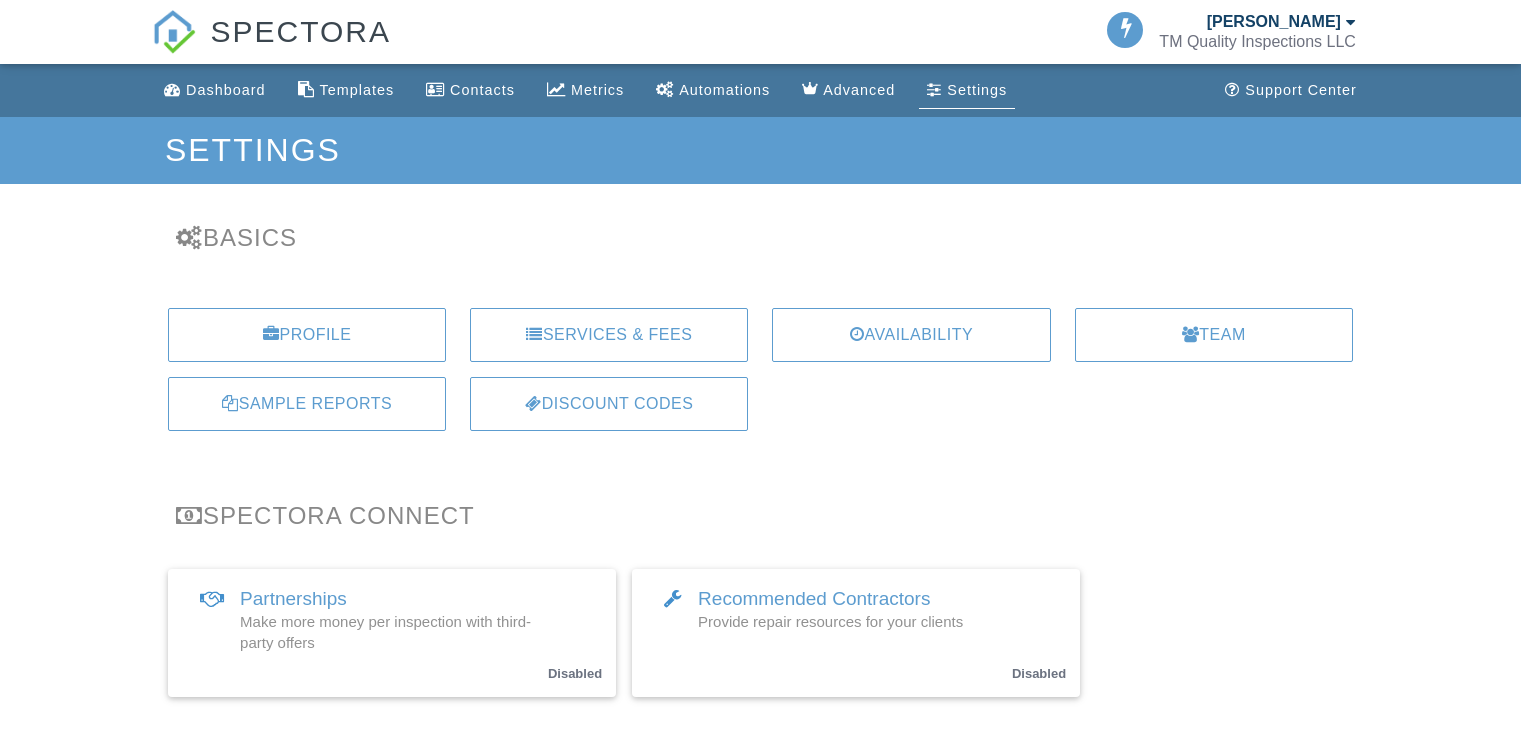 scroll, scrollTop: 0, scrollLeft: 0, axis: both 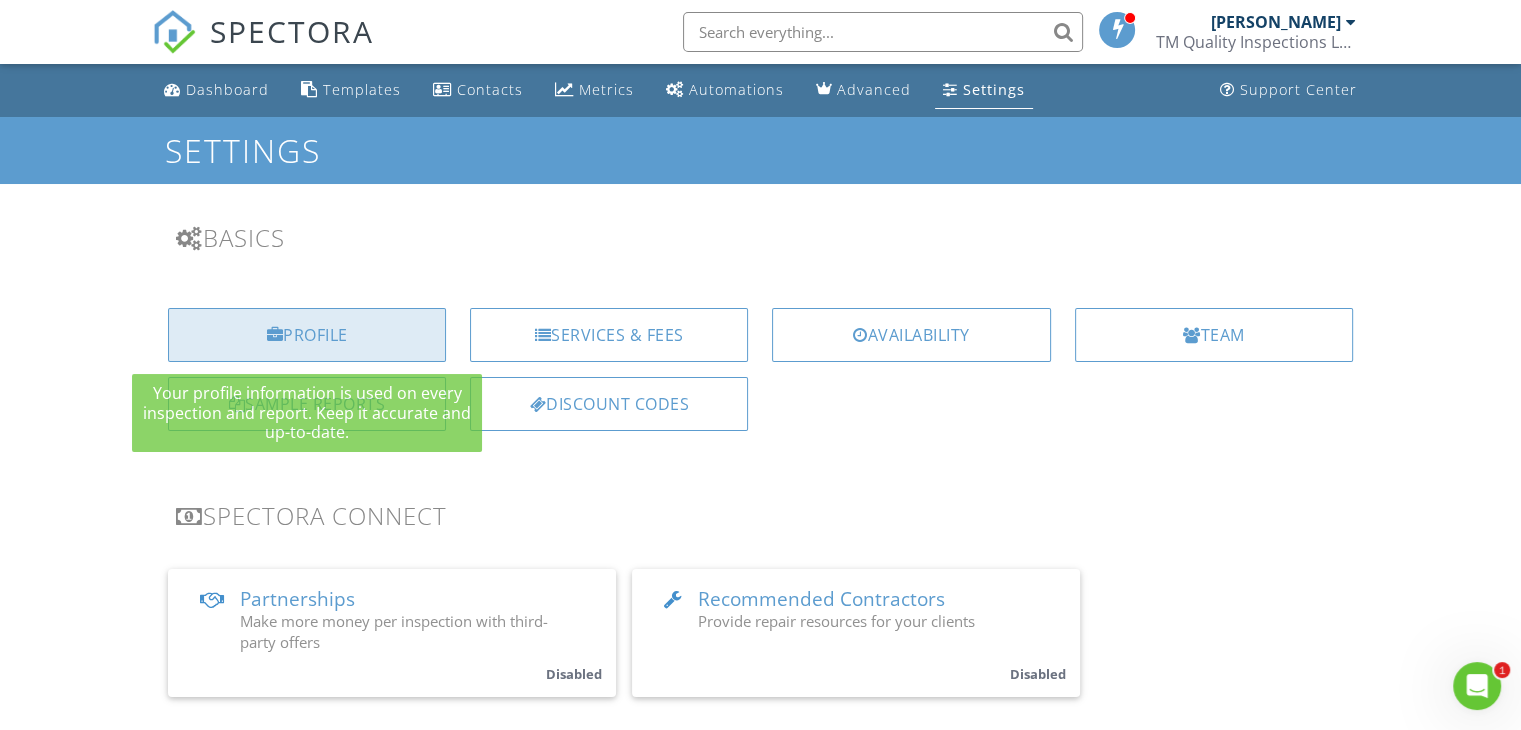 click on "Profile" at bounding box center (307, 335) 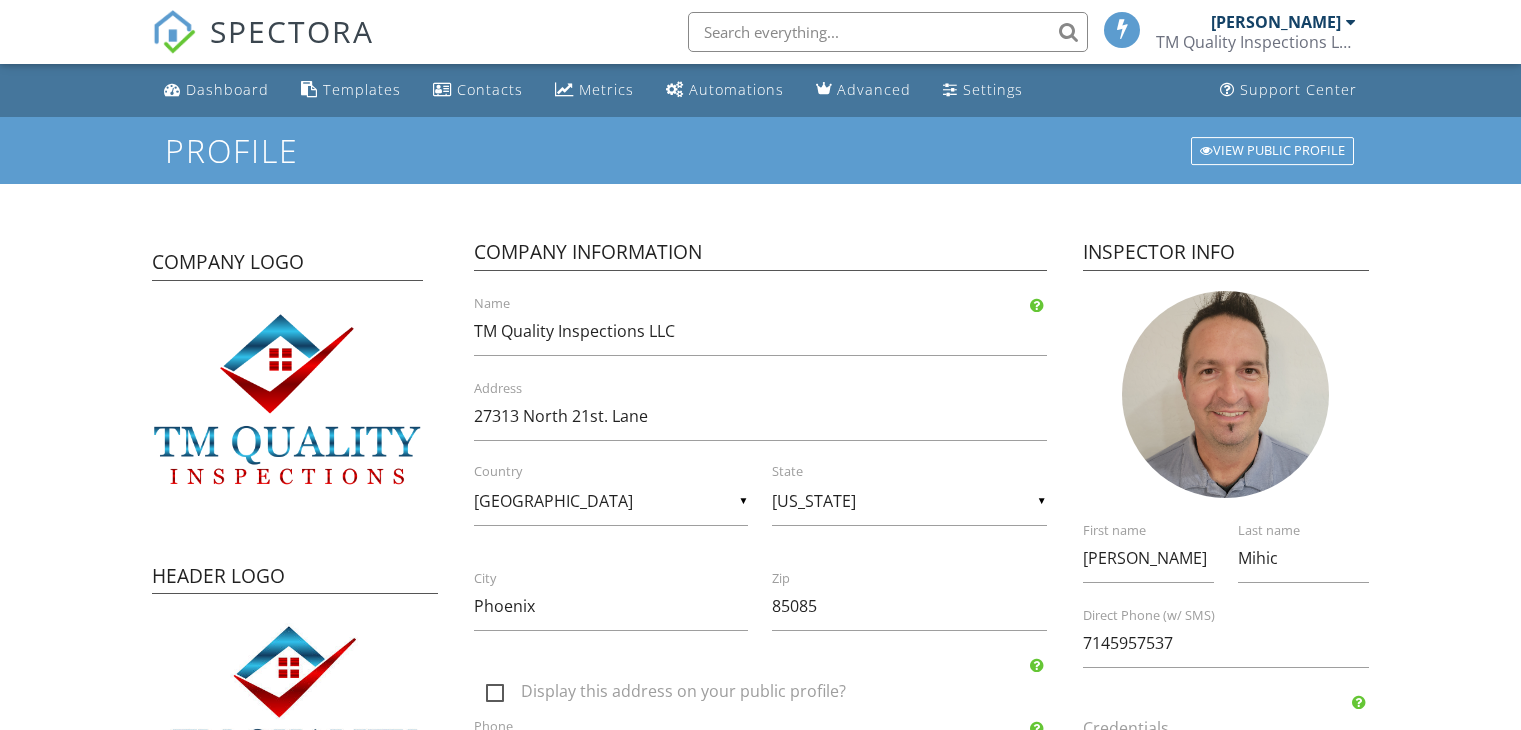 scroll, scrollTop: 0, scrollLeft: 0, axis: both 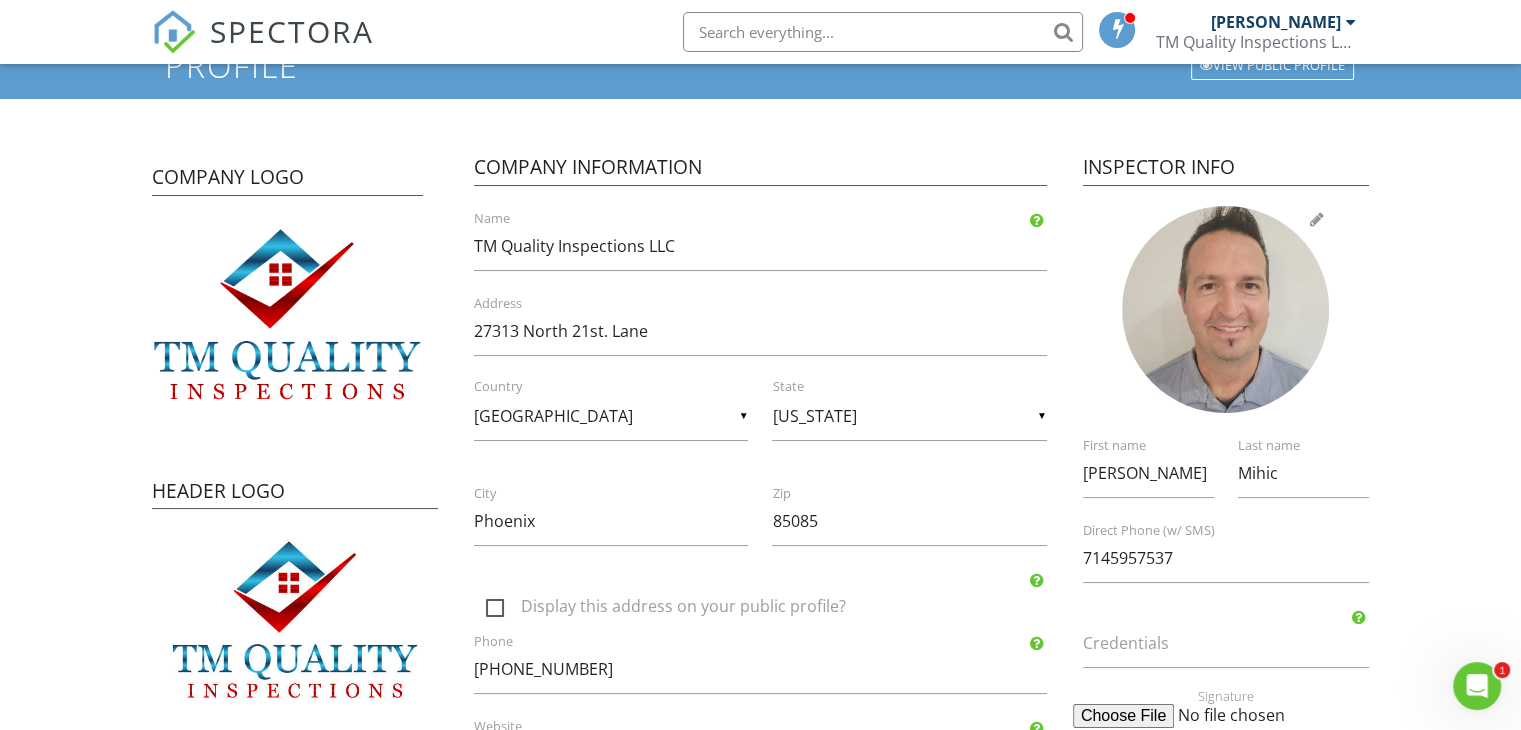 click at bounding box center [1225, 309] 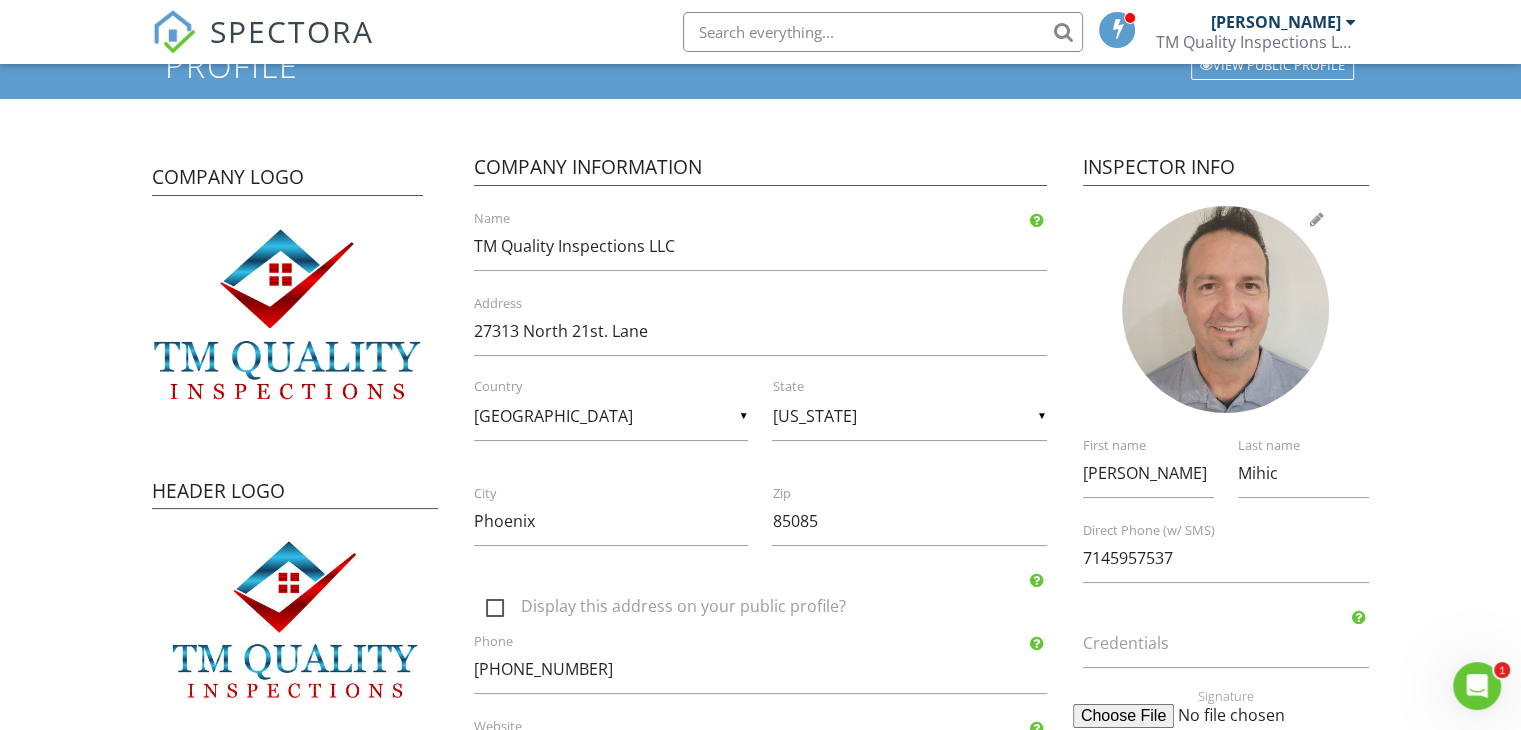 type on "C:\fakepath\Screenshot 2025-07-11 125802.jpg" 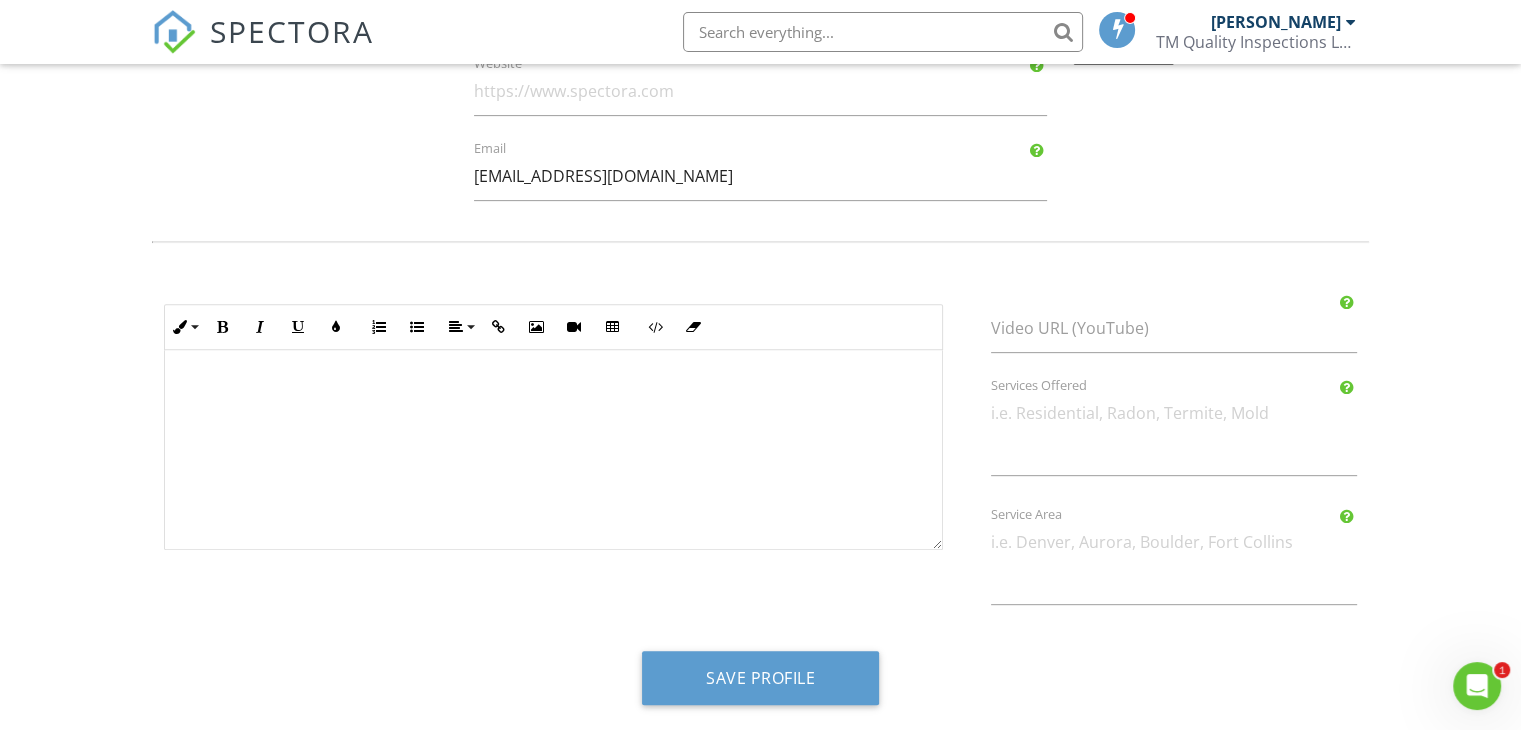 scroll, scrollTop: 755, scrollLeft: 0, axis: vertical 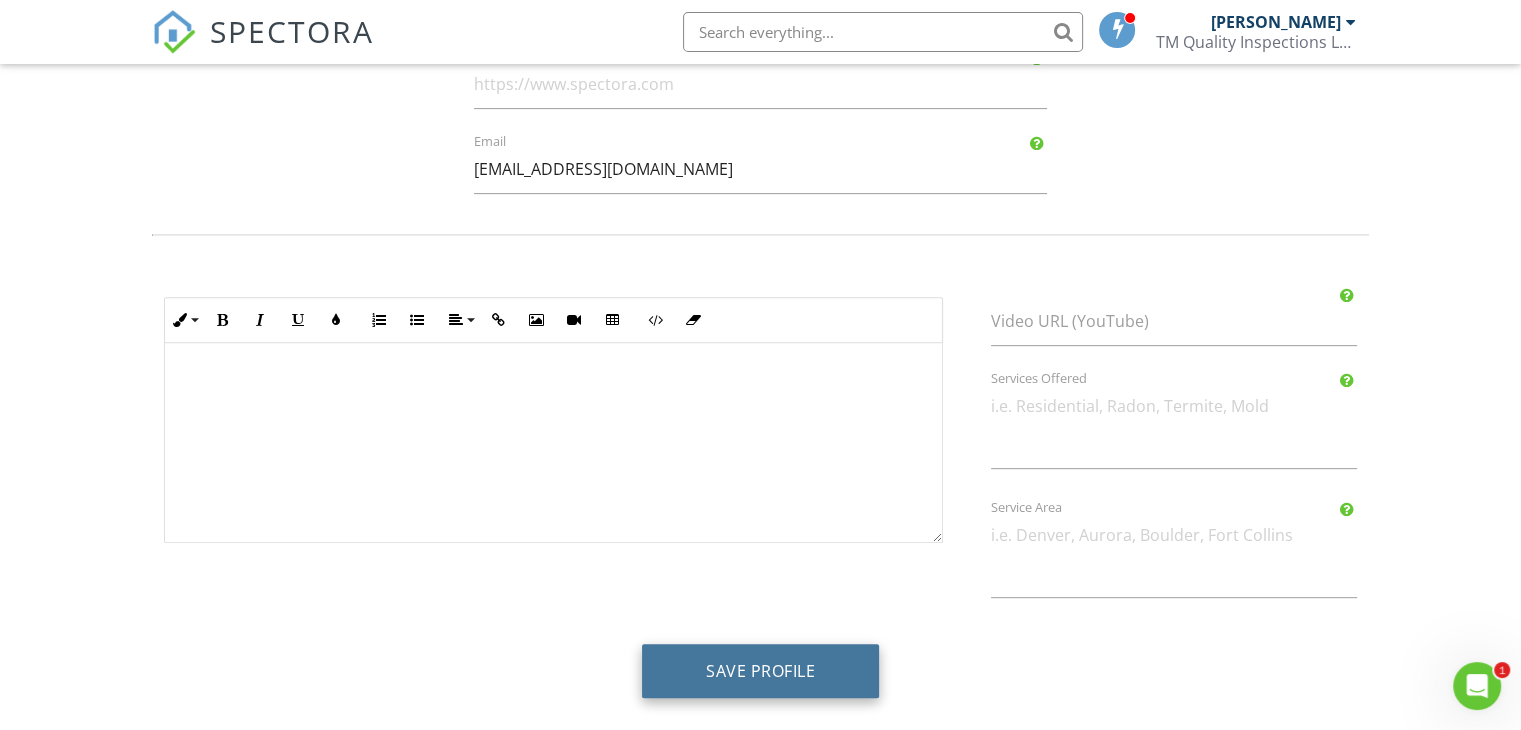 click on "Save Profile" at bounding box center (760, 671) 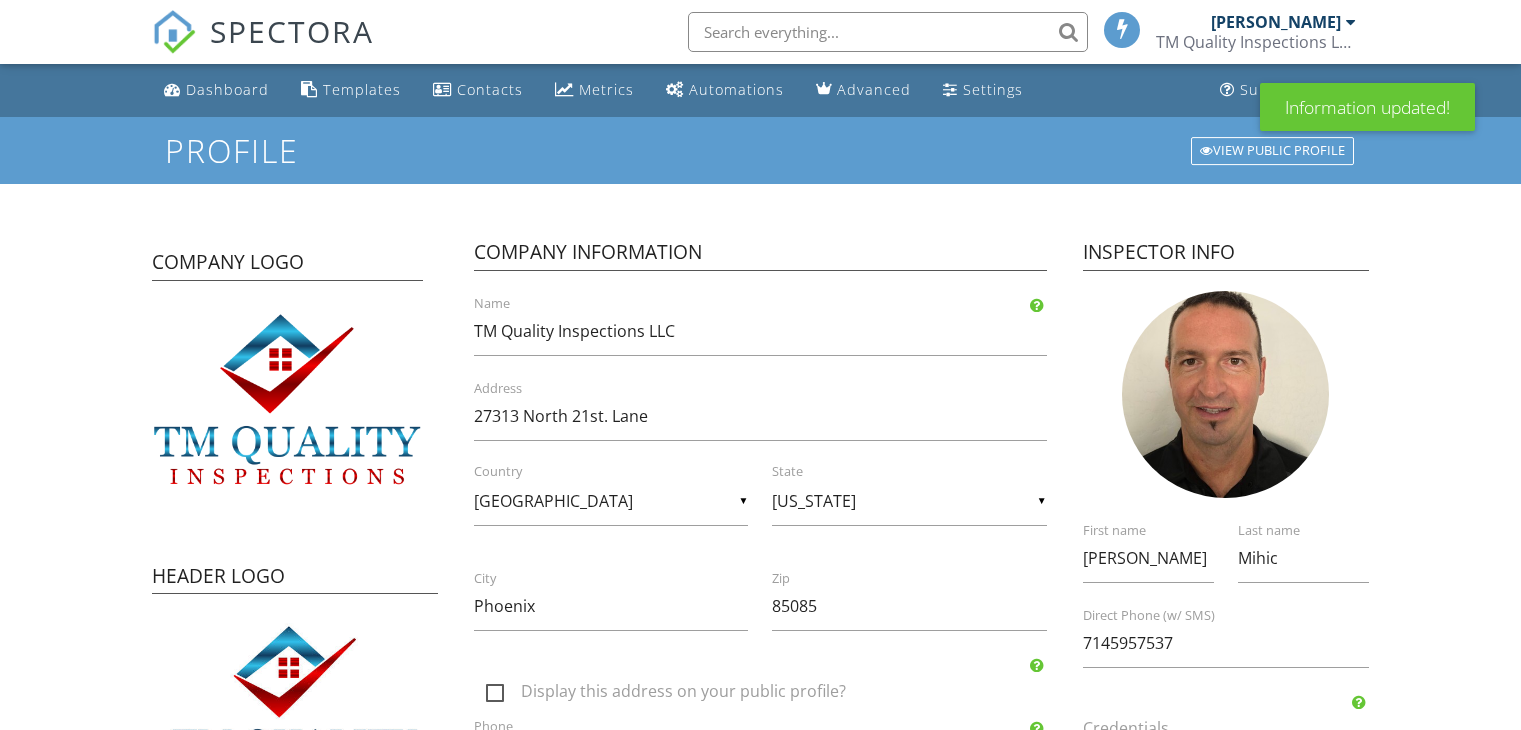 scroll, scrollTop: 0, scrollLeft: 0, axis: both 